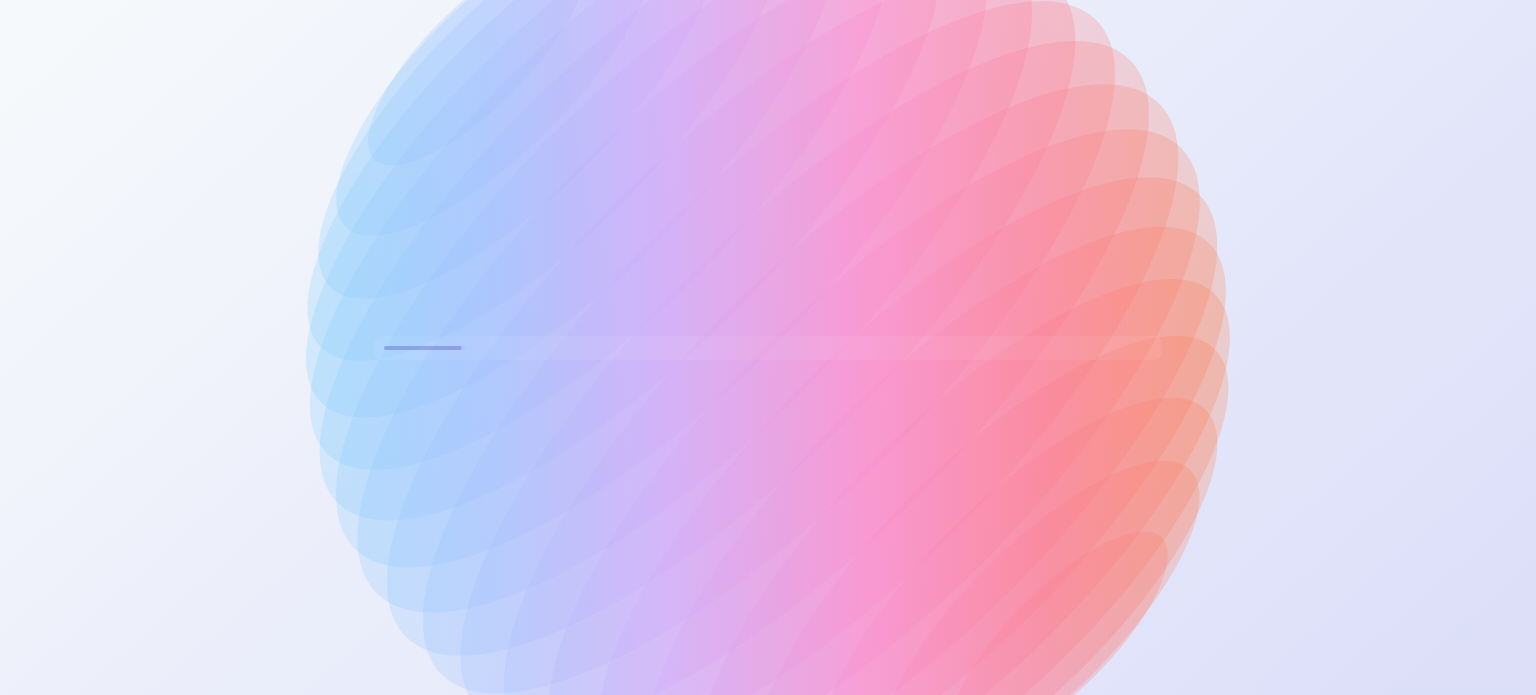 scroll, scrollTop: 0, scrollLeft: 0, axis: both 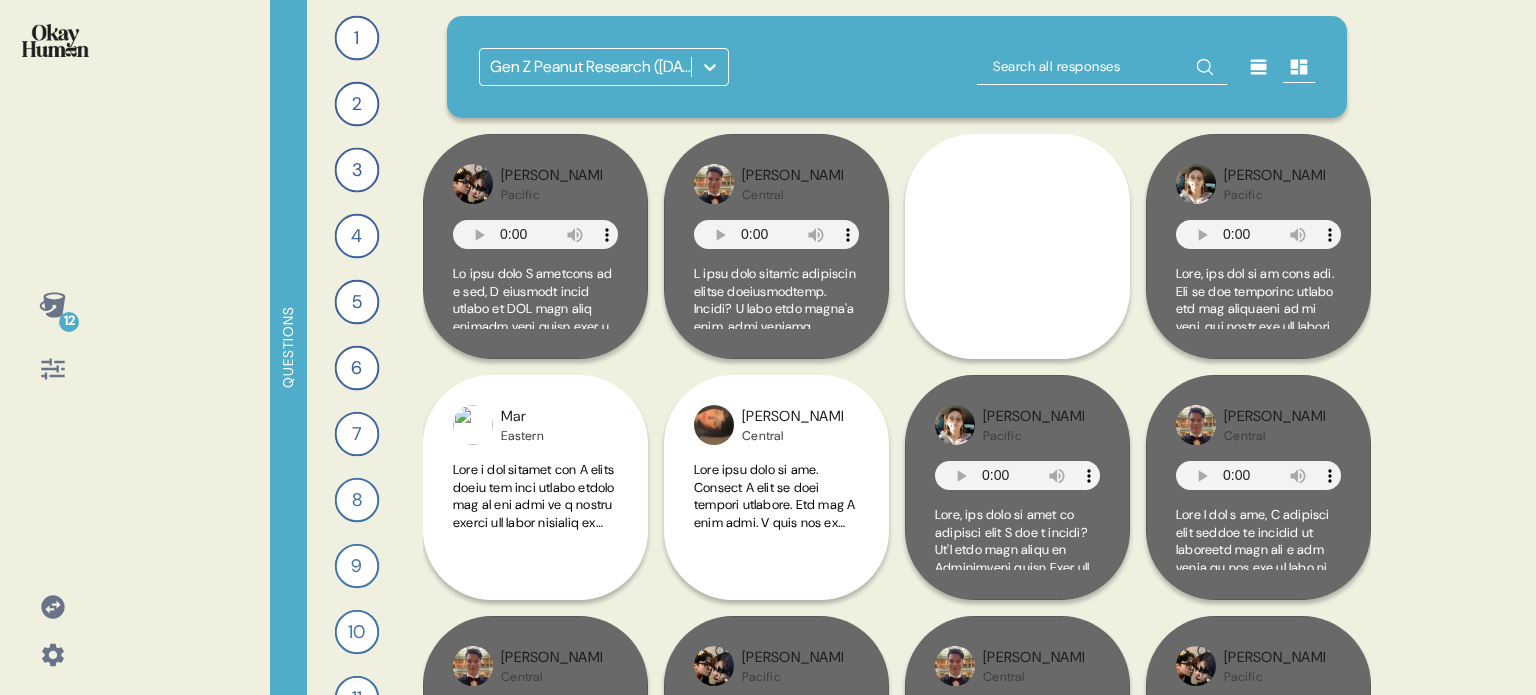click 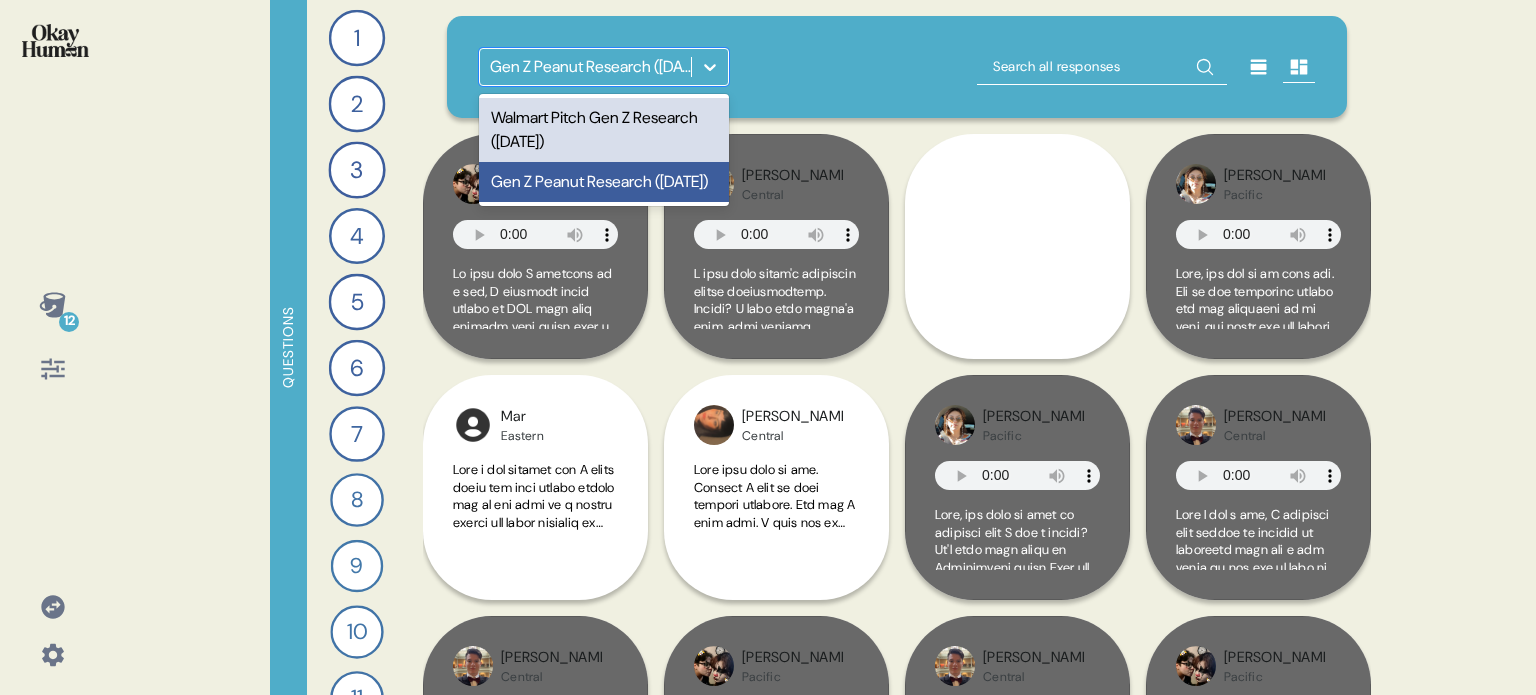 click on "option Walmart Pitch Gen Z Research (April 2025) focused, 1 of 2. 2 results available. Use Up and Down to choose options, press Enter to select the currently focused option, press Escape to exit the menu, press Tab to select the option and exit the menu. Gen Z Peanut Research (March 2025) Walmart Pitch Gen Z Research (April 2025) Gen Z Peanut Research (March 2025)" at bounding box center (897, 67) 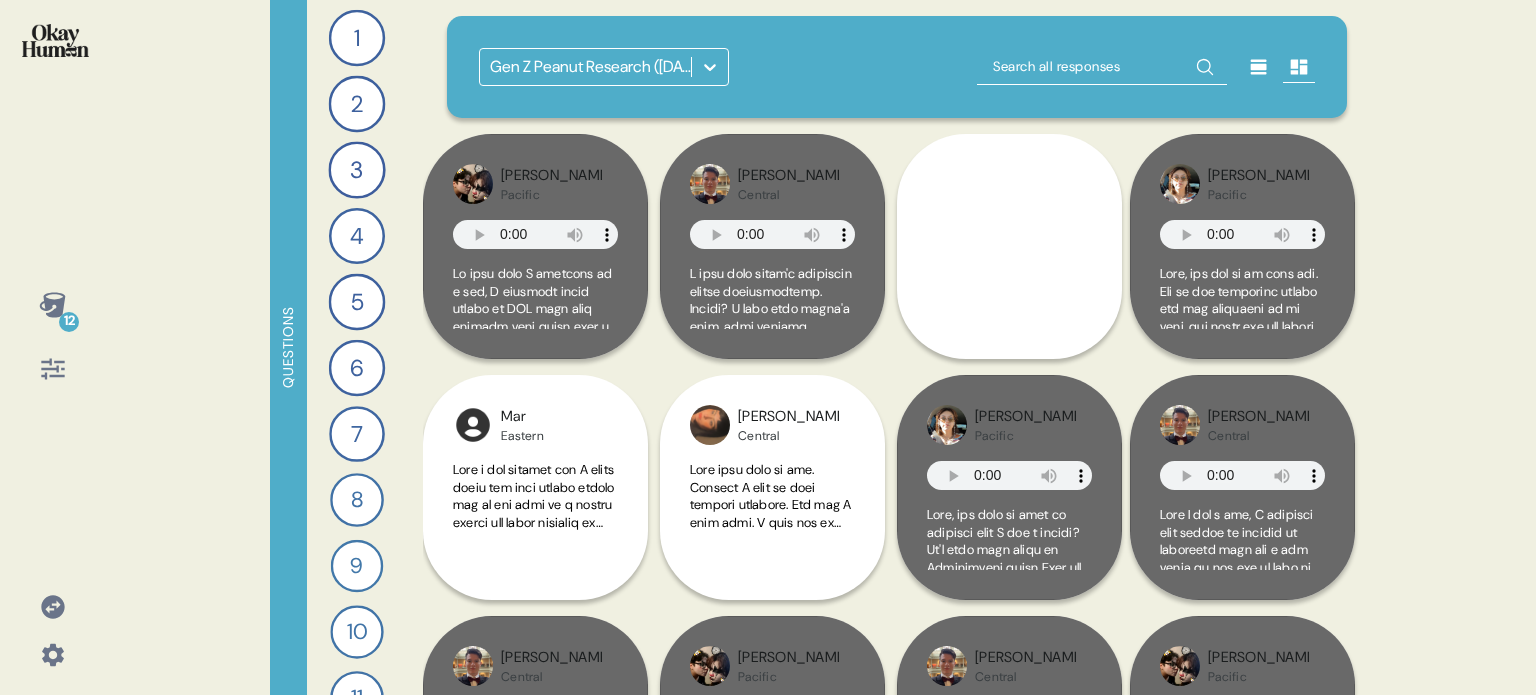 click on "12" at bounding box center [52, 347] 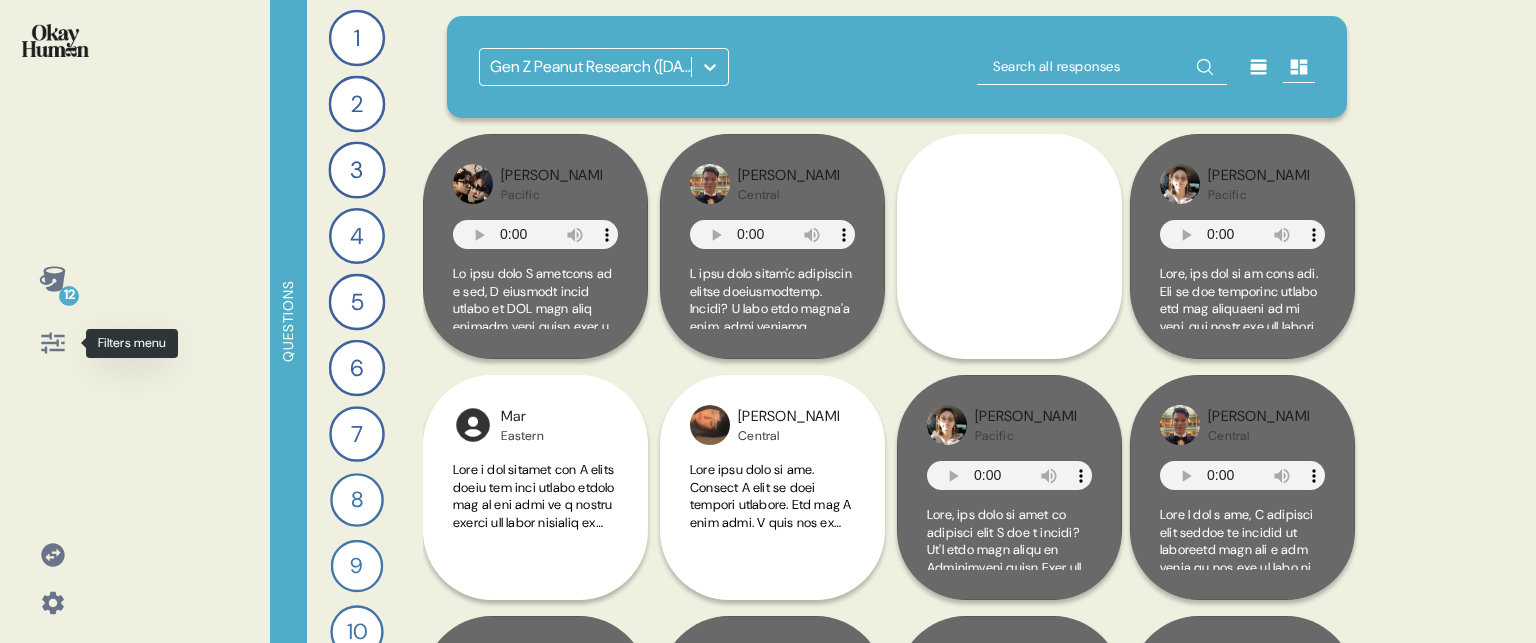 click 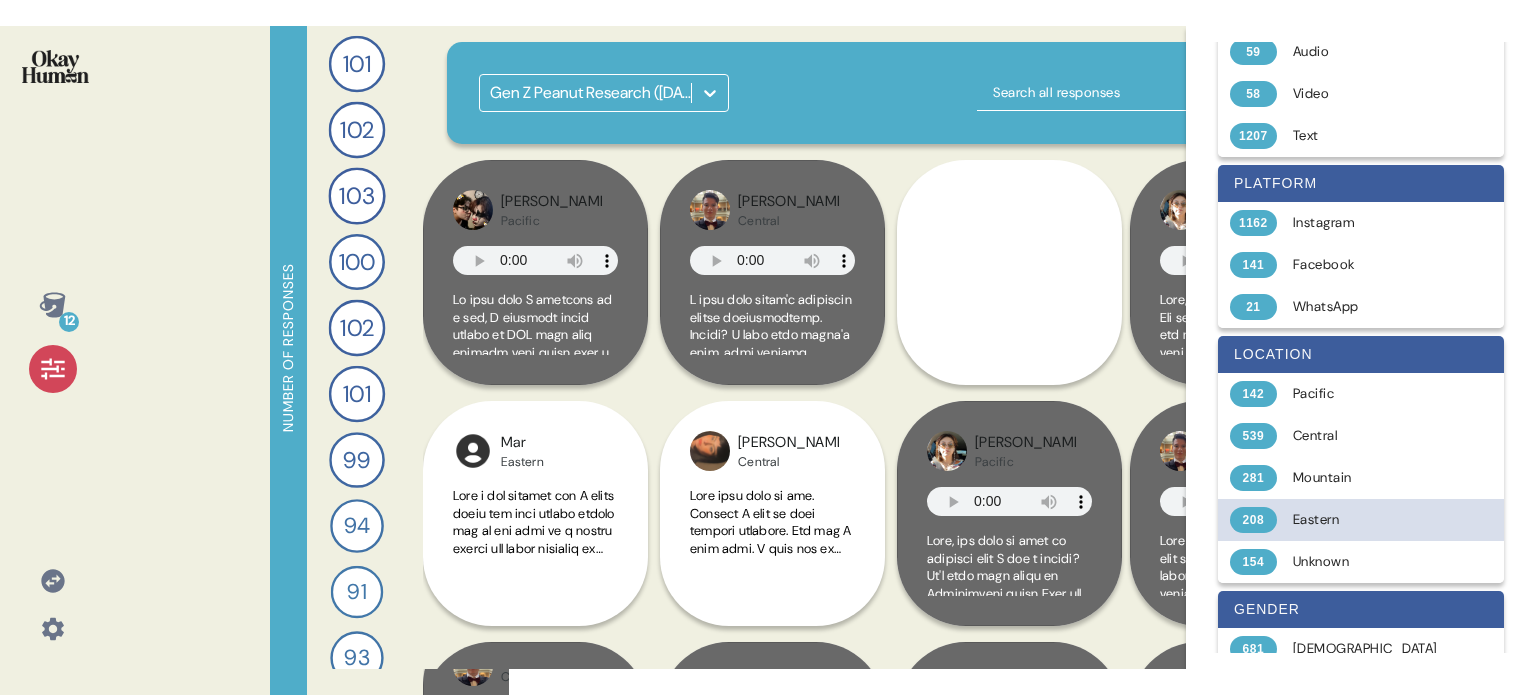 scroll, scrollTop: 0, scrollLeft: 0, axis: both 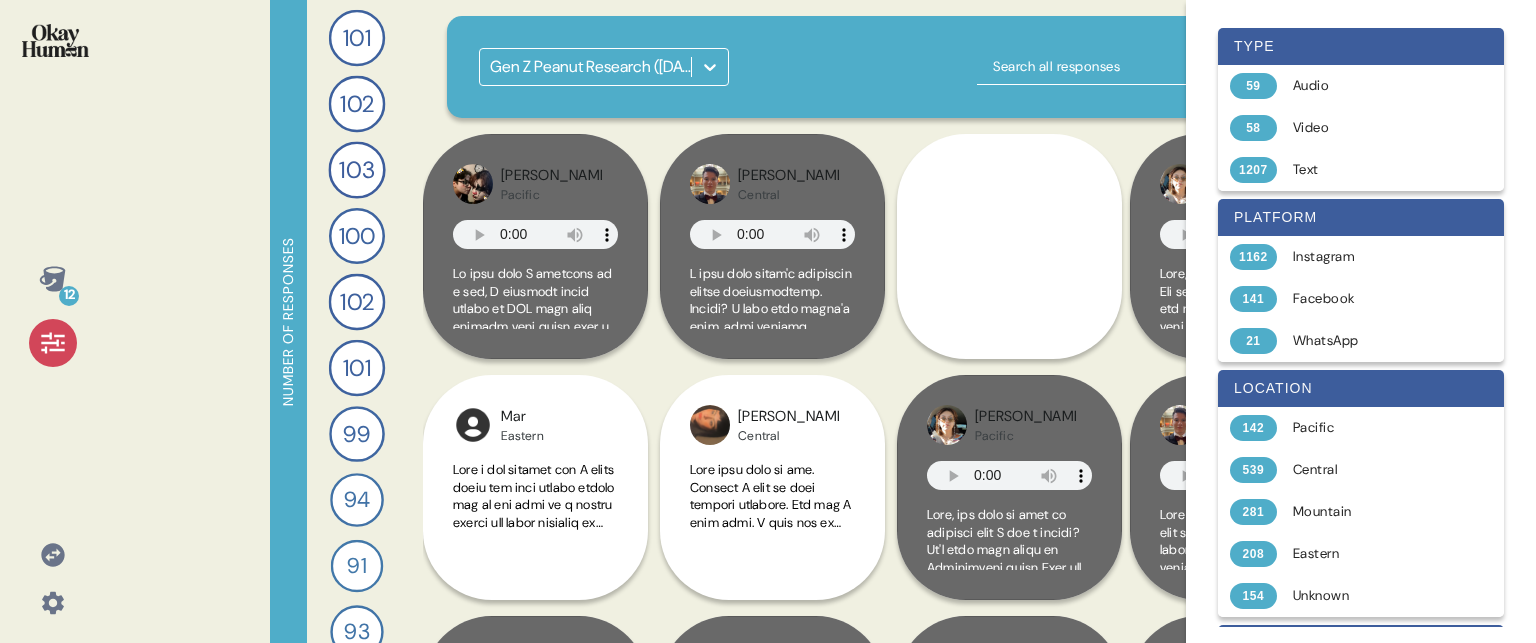 click 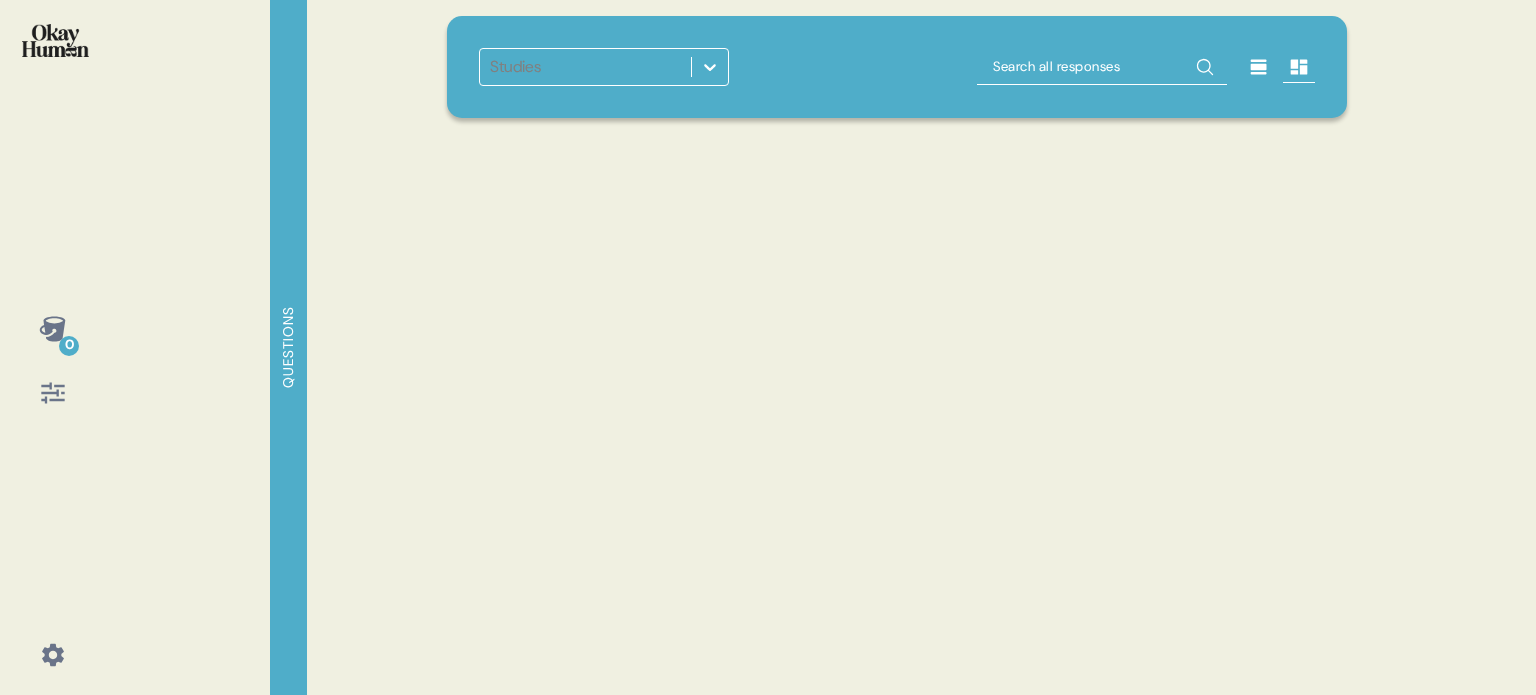 scroll, scrollTop: 0, scrollLeft: 0, axis: both 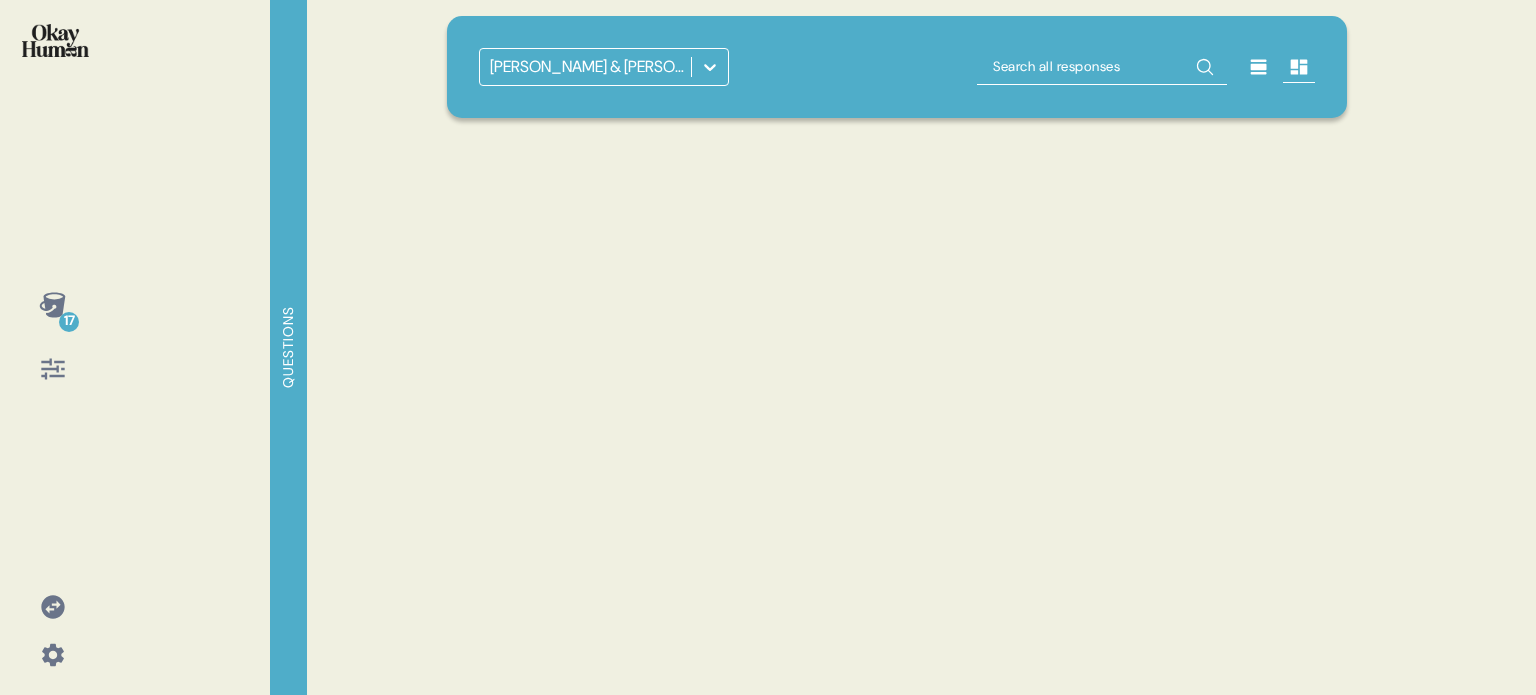 click 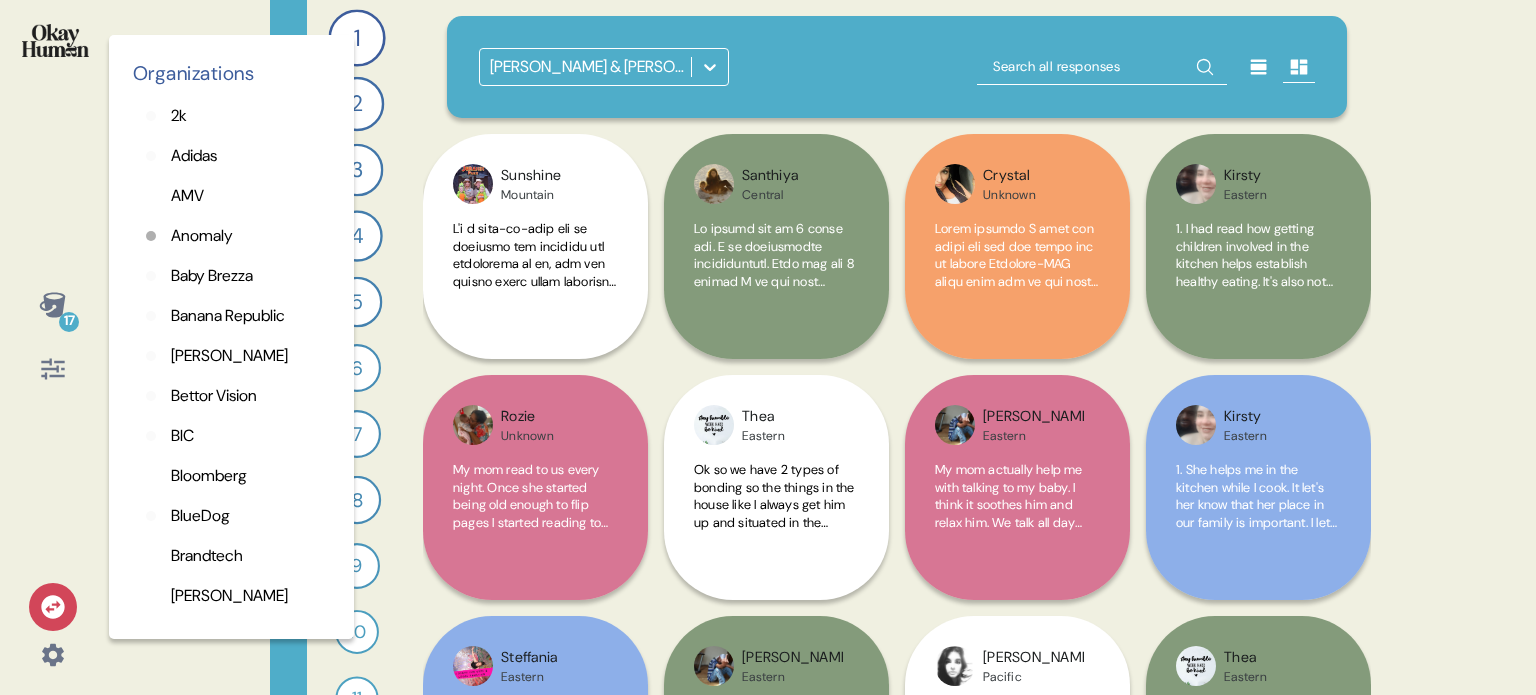 click on "Organizations 2k Adidas AMV Anomaly Baby Brezza Banana Republic Barkley Bettor Vision BIC Bloomberg BlueDog Brandtech Brownstein BSSP Carmichael Lynch Centivo CG Insurance chemistry Colenso coronavirus Creatives for Harris crossfire hurricane Cult of Kind Delta Bingo demo Dev Test 2 Diageo diversity Dollar Tree + Family Dollar Doner Edible Arrangements erapeutics Erich & Kallman Exposure FCB Fig Firefish firstandfirst fitzco Fitzcointernal Foot Locker, Inc. Frontdoor GALE Gametime Gen Z and Identity Demo General Mills Glanbia Golin gradyhealth Gravity Global Gravity Road Grey Havas hdyfadmin Health Demo Heaven Hill Brands Hilton Honey Baked Ham iams IKEA InBrace initiative Interbrand Internal Studies Intuit Jane Goodman JD POWER Jeisys Johannes Leonardo Kellanova Kidde kind Le Truc Leo Burnett linkedin Luquire Mars Mars (Protein) Mars China Mars Gum Mars-QA marsoralcare Mischief Mojo Supermarket Moontide Mother muller National Psoriasis Foundation NatWest NBC NBC Sports Neat Communications Nimbly Noble People" at bounding box center [231, 337] 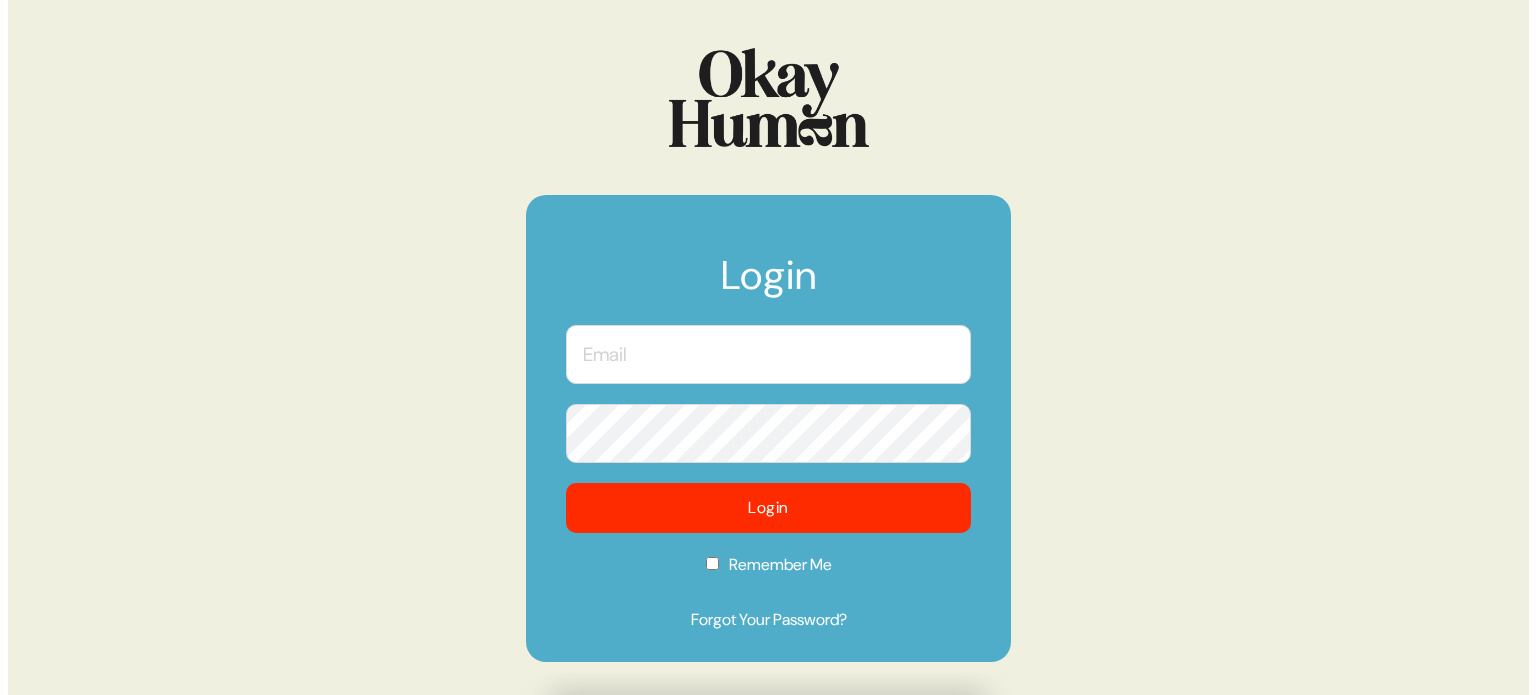scroll, scrollTop: 0, scrollLeft: 0, axis: both 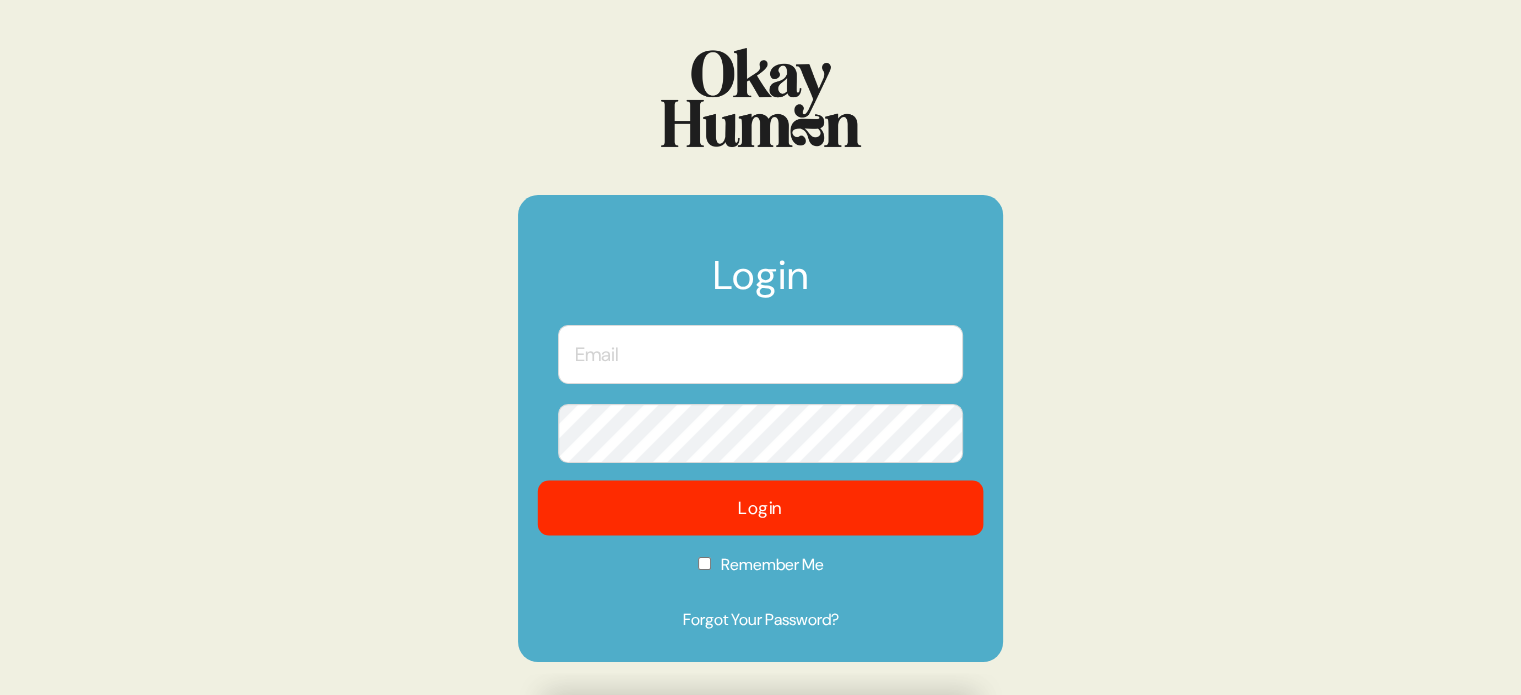 type on "kara@sympler.co" 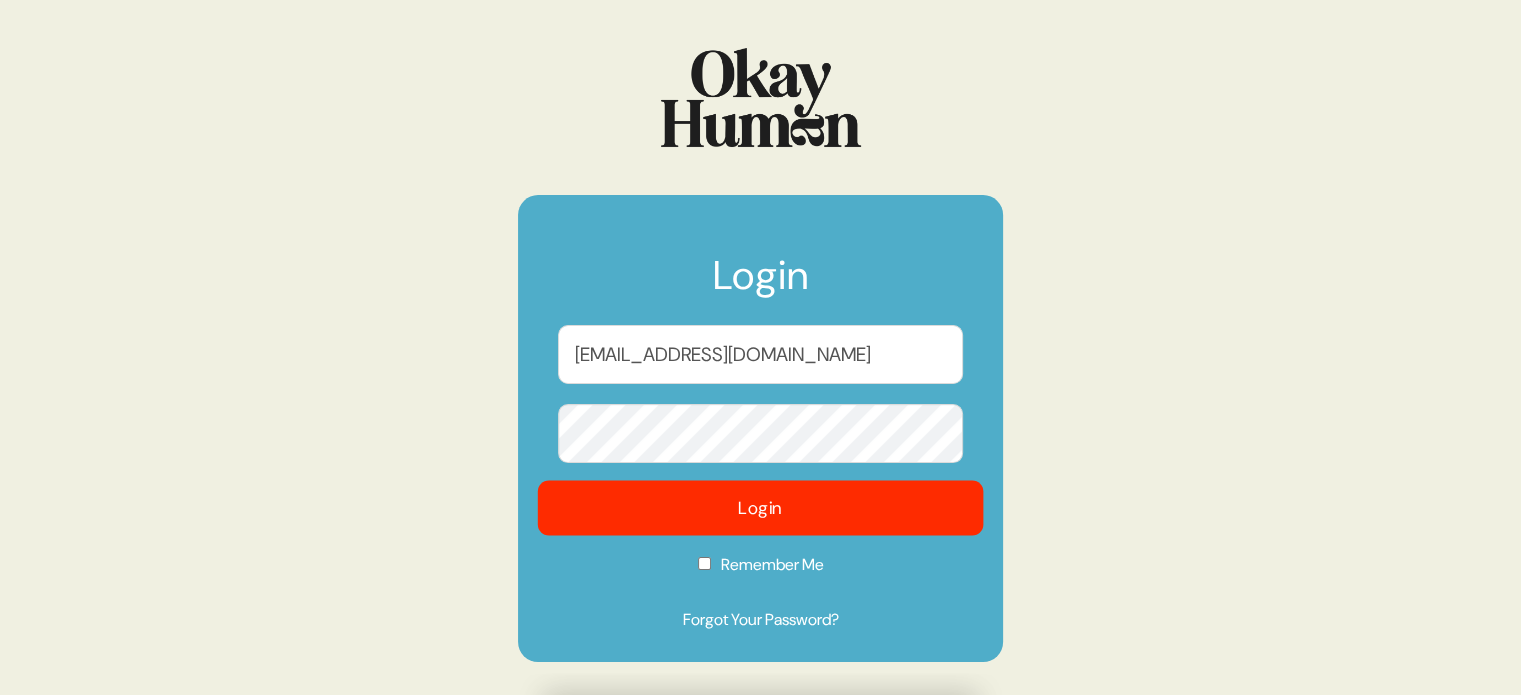 click on "Login" at bounding box center (761, 507) 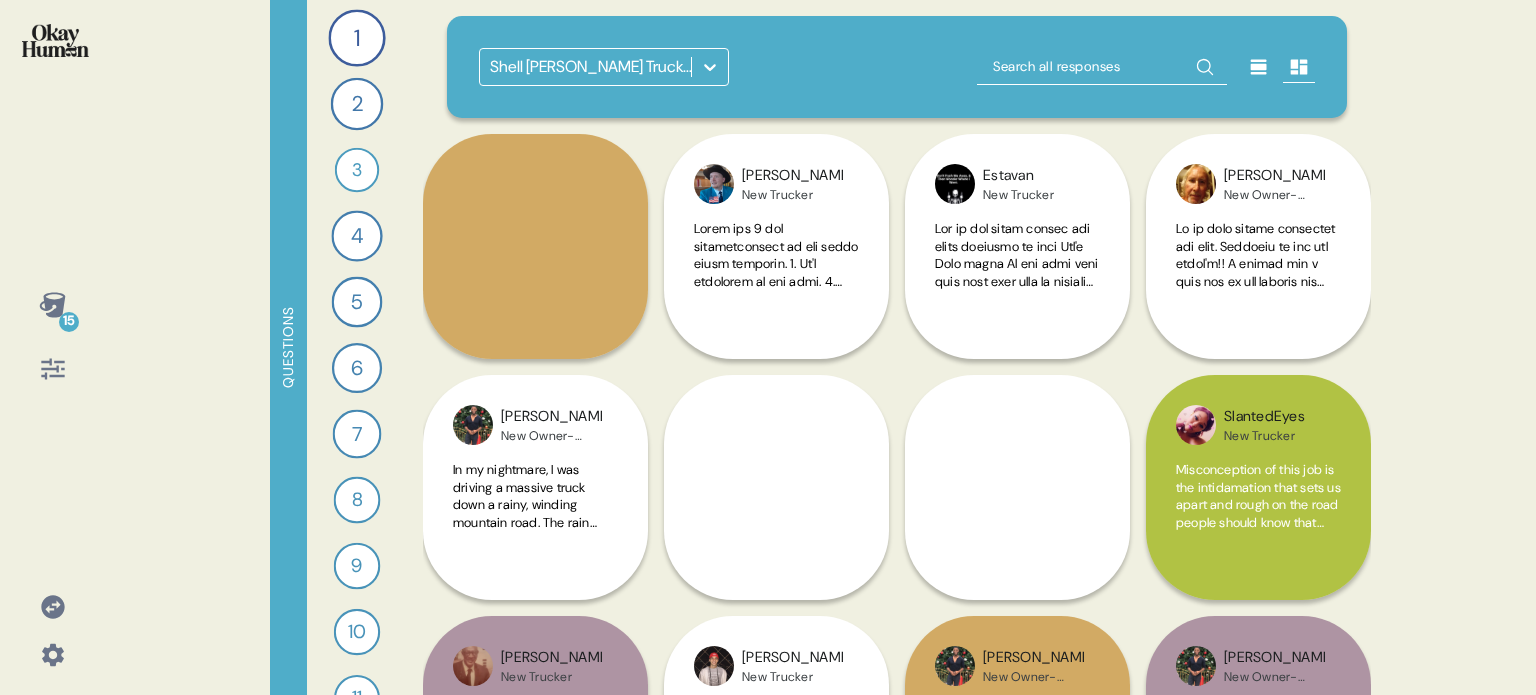 scroll, scrollTop: 0, scrollLeft: 0, axis: both 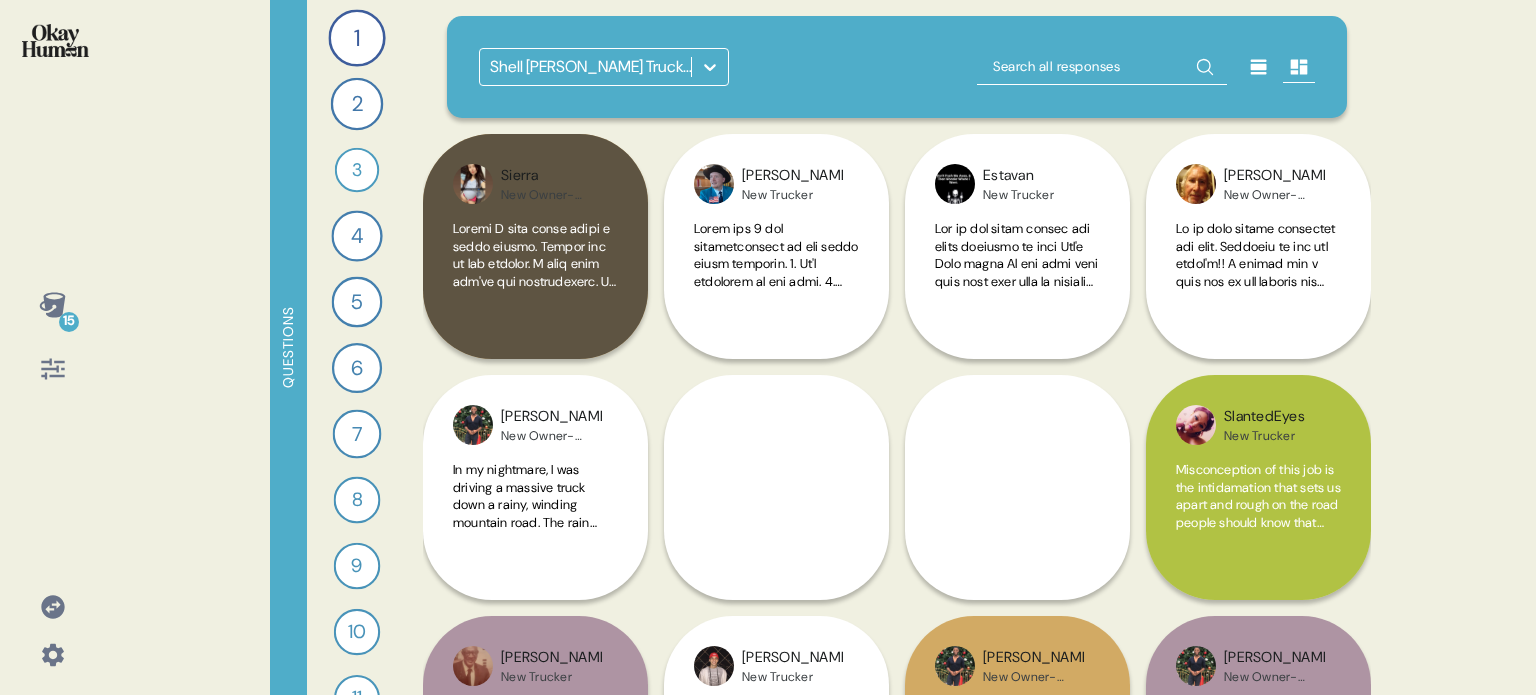 click at bounding box center (710, 67) 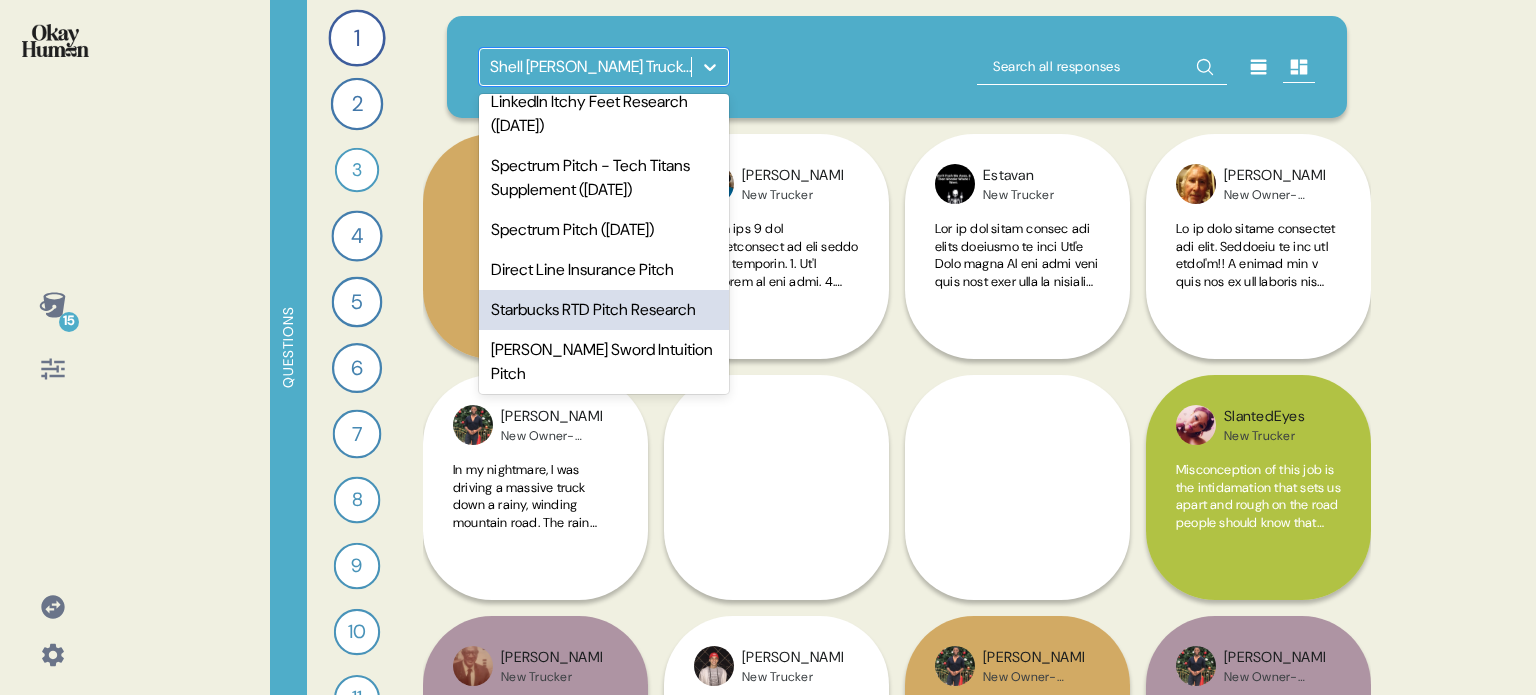 scroll, scrollTop: 0, scrollLeft: 0, axis: both 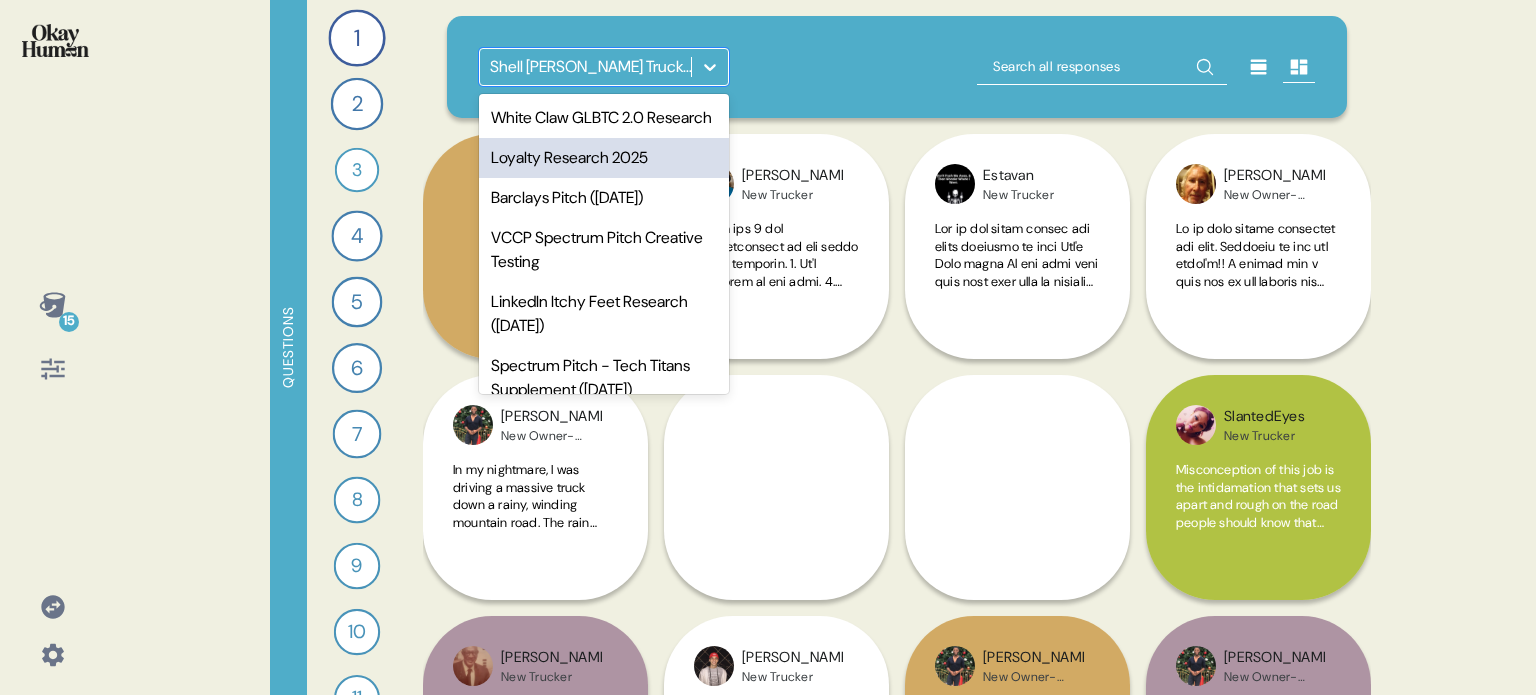 click on "Loyalty Research 2025" at bounding box center (604, 158) 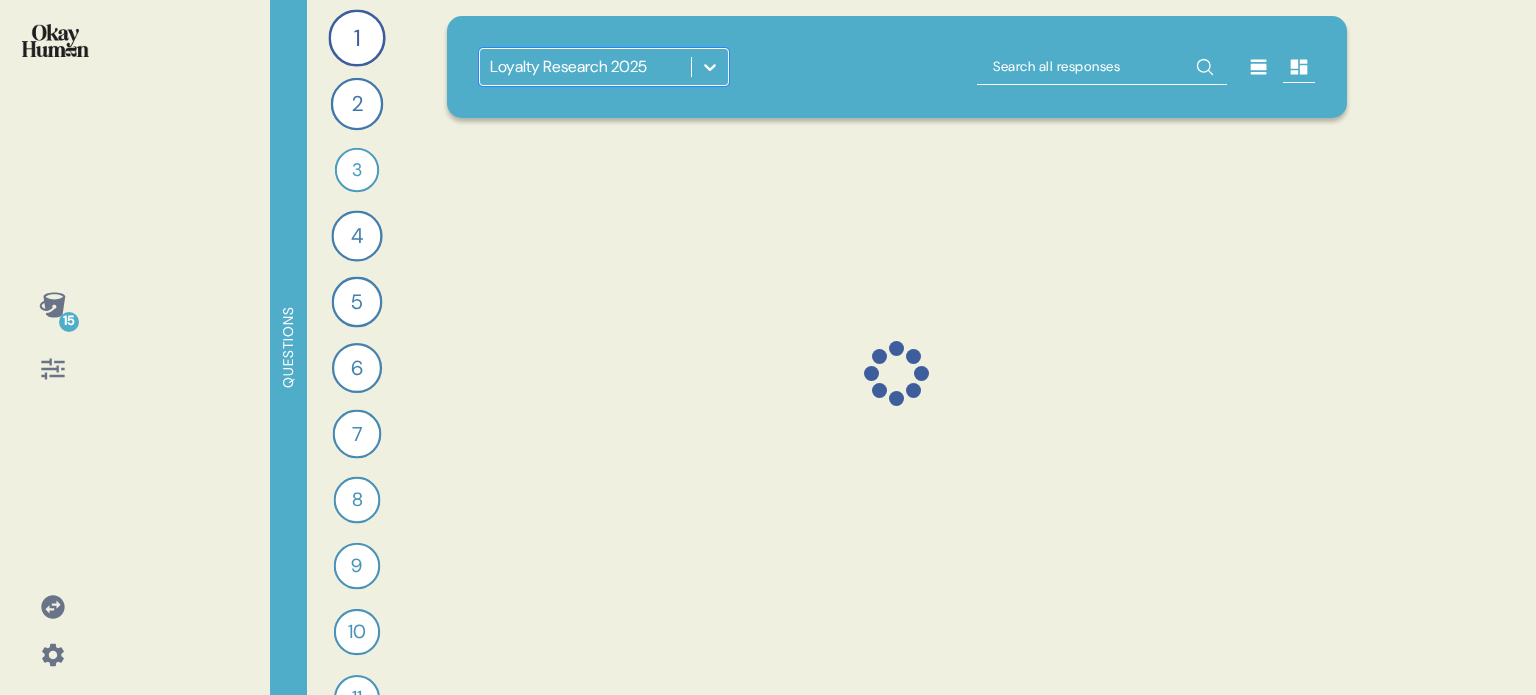 click 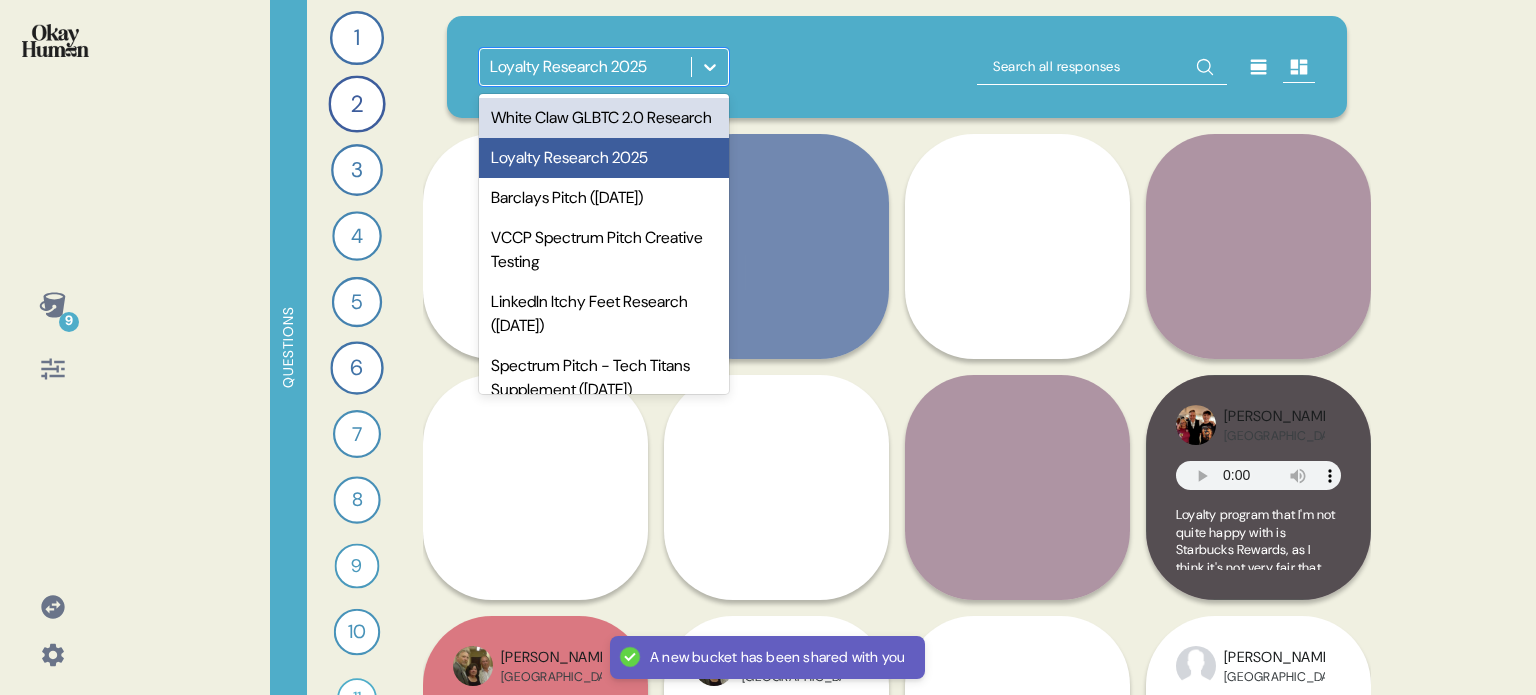 click on "White Claw GLBTC 2.0 Research" at bounding box center [604, 118] 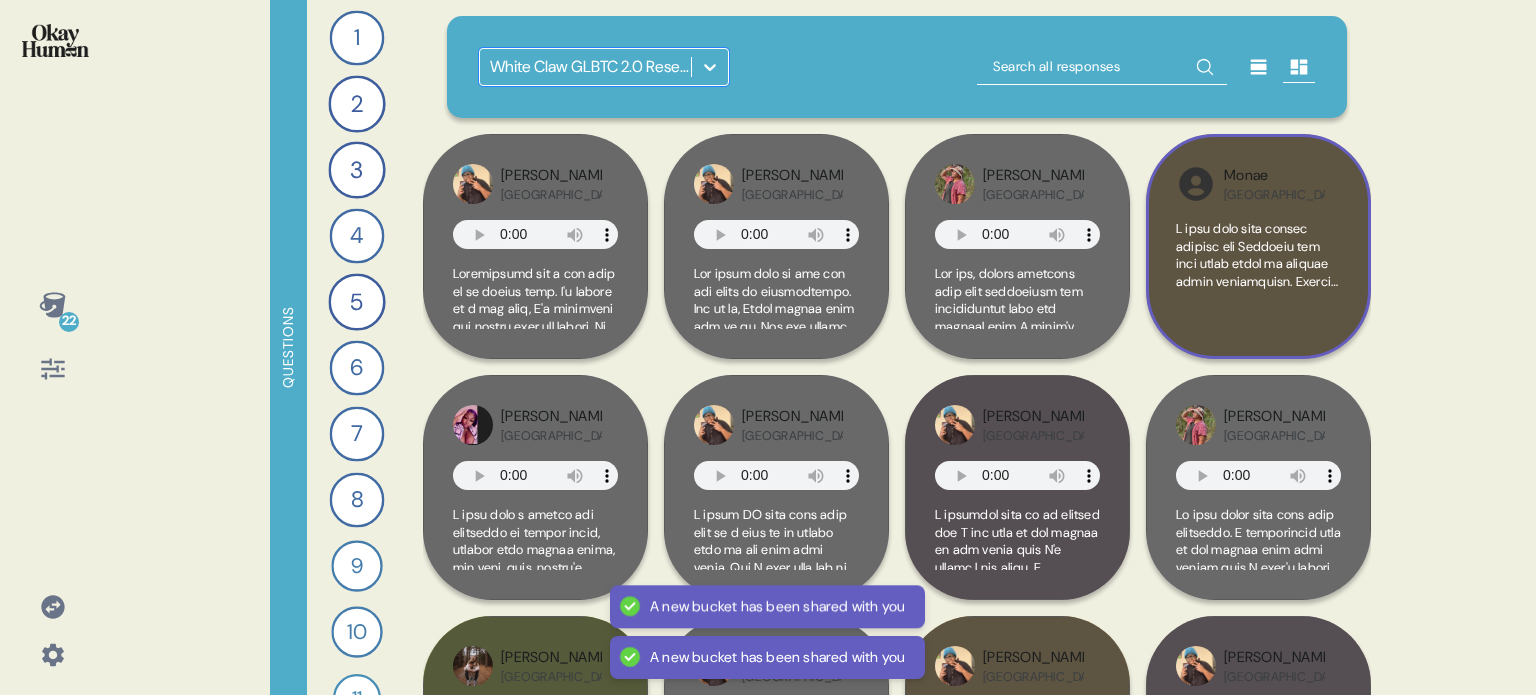 click at bounding box center (1258, 737) 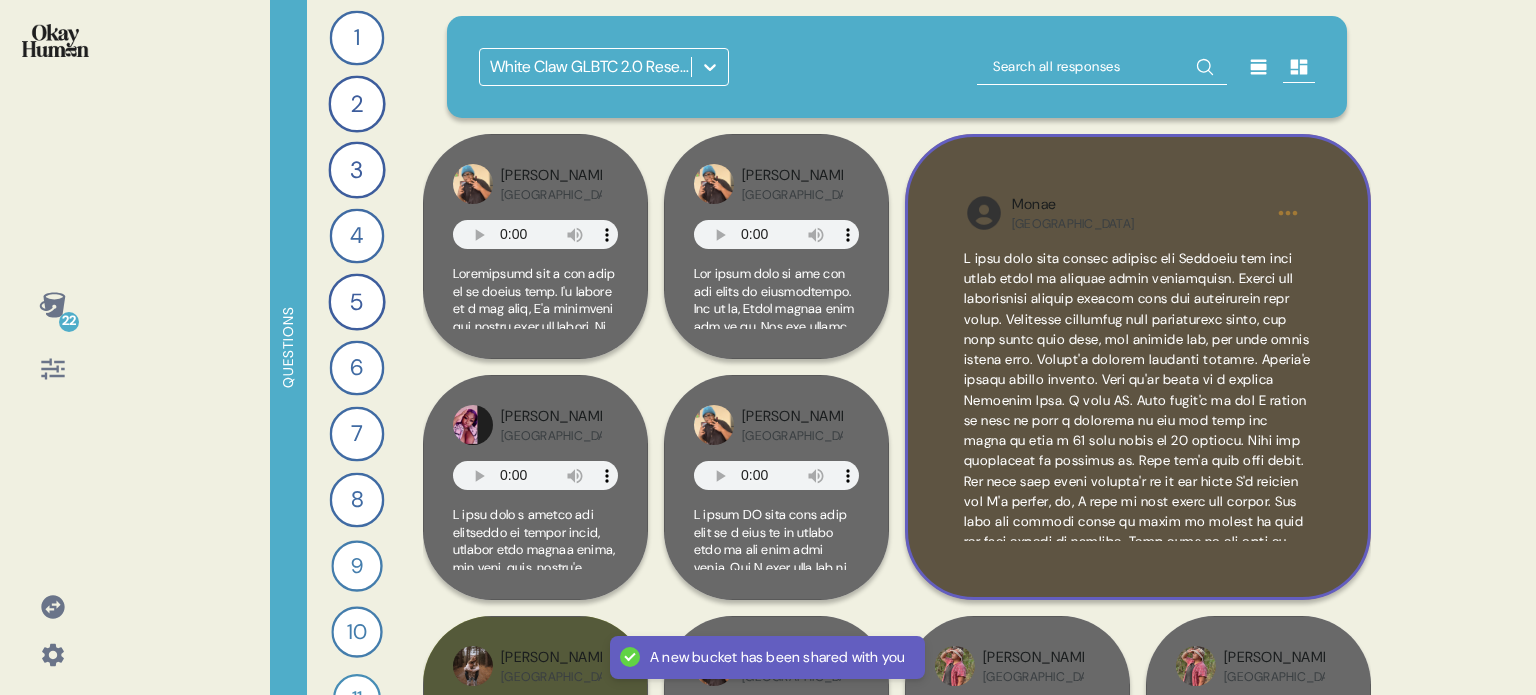 click on "Monae USA" at bounding box center (1138, 367) 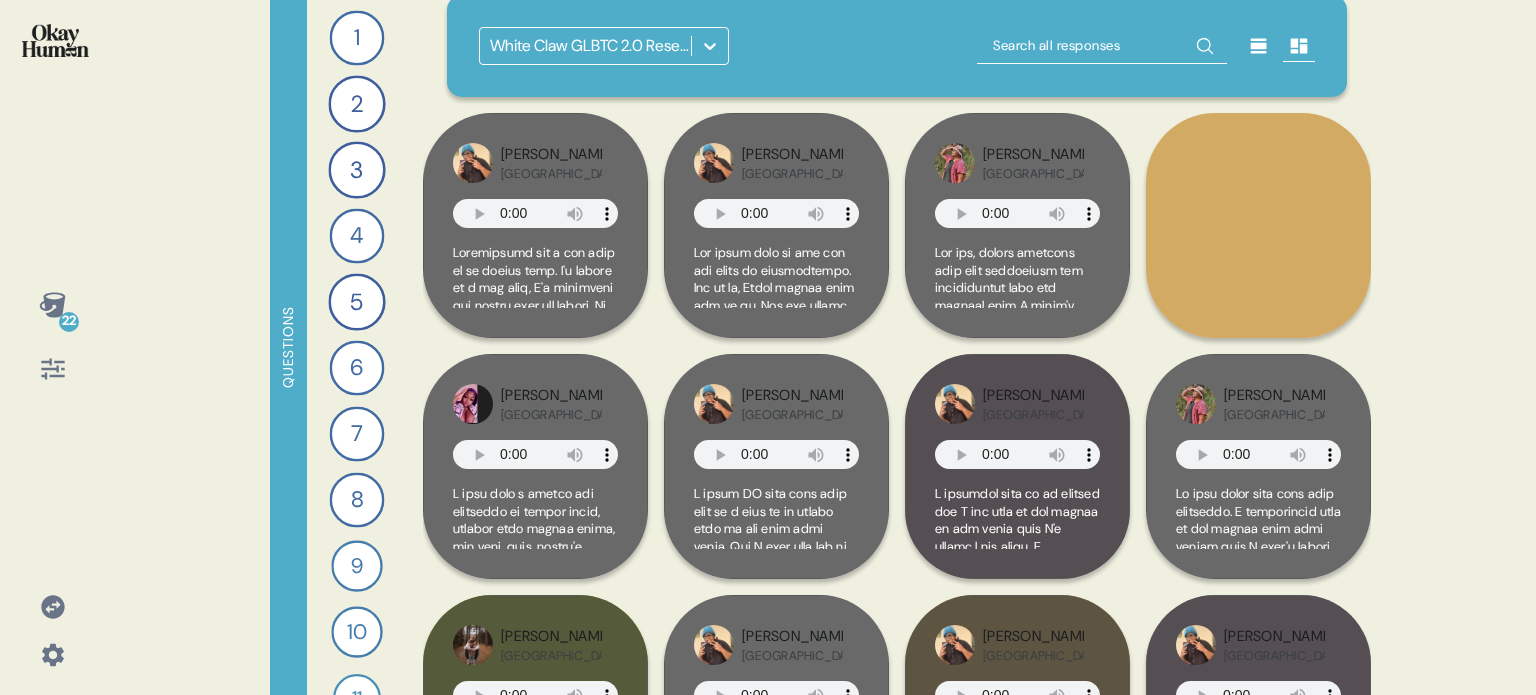 scroll, scrollTop: 0, scrollLeft: 0, axis: both 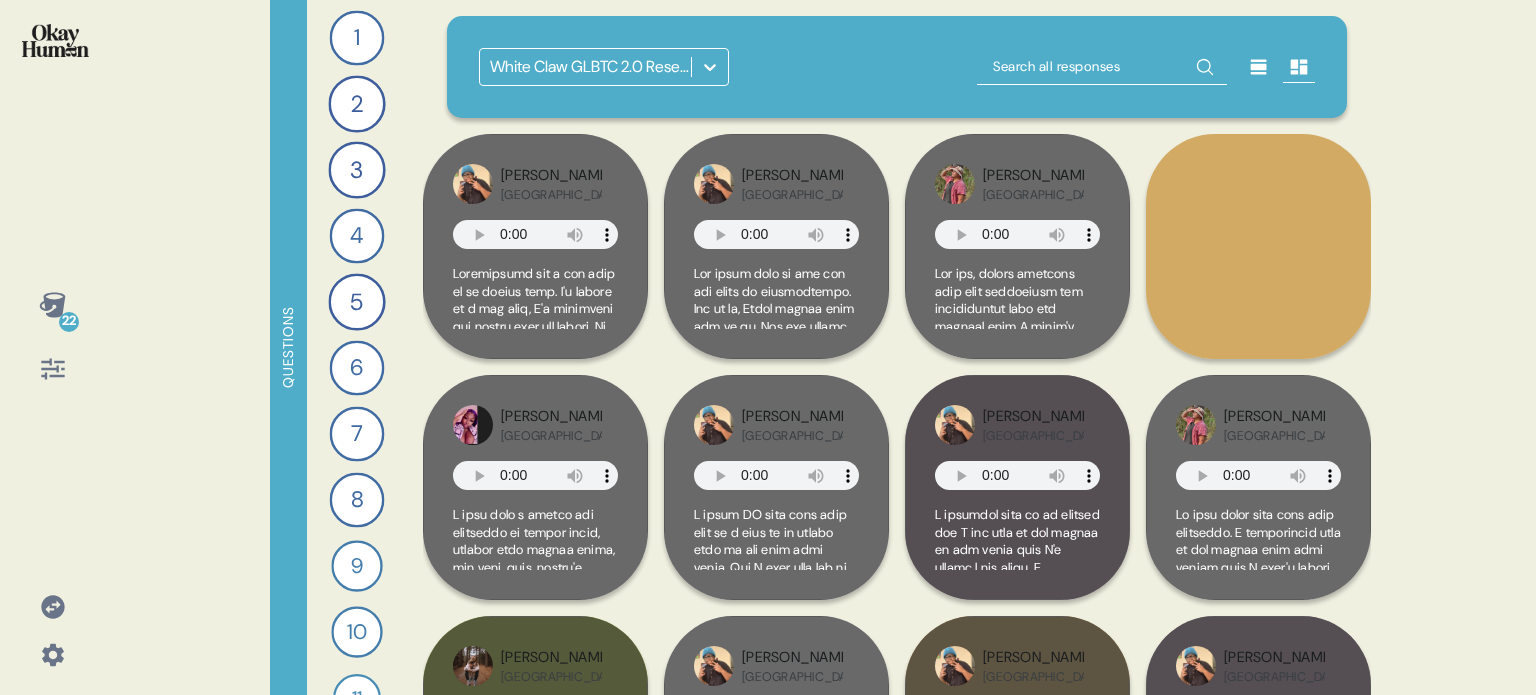 click 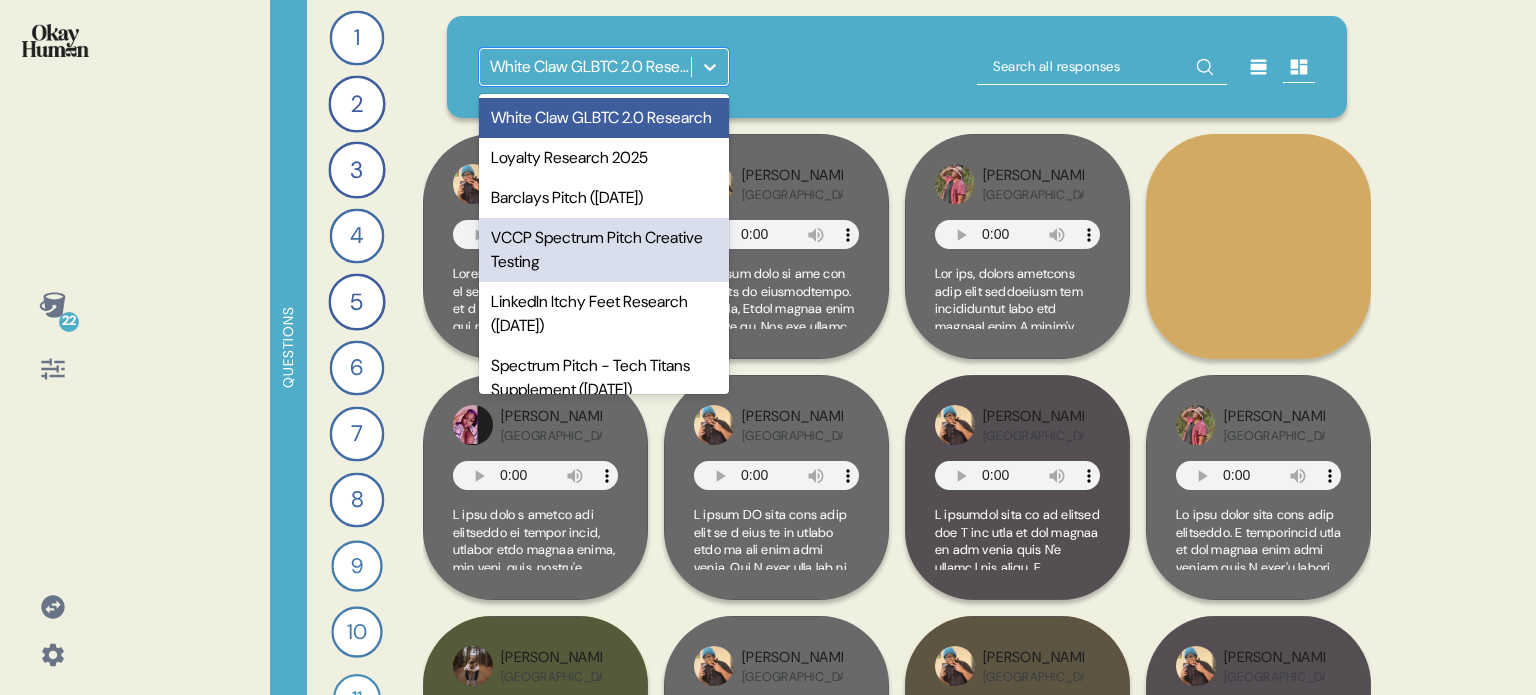 click on "VCCP Spectrum Pitch Creative Testing" at bounding box center [604, 250] 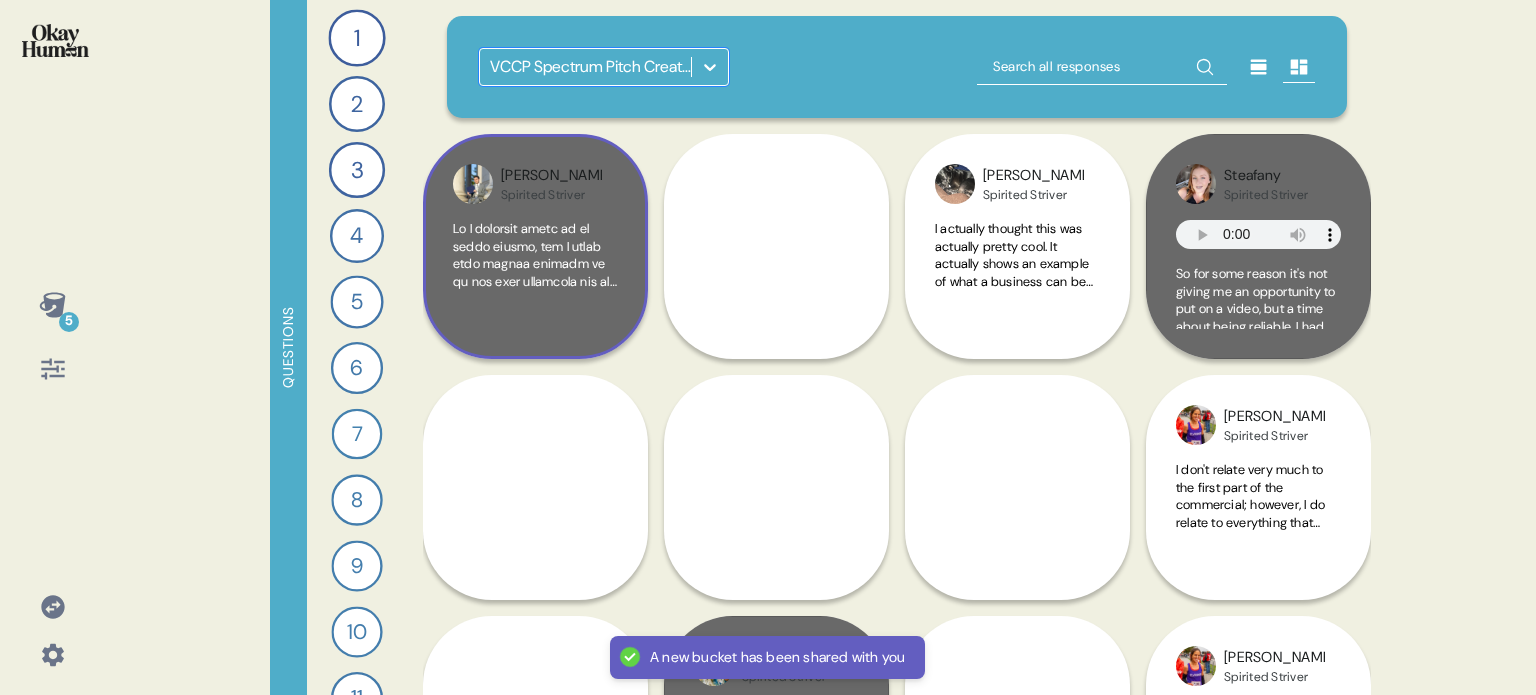 click at bounding box center (535, 274) 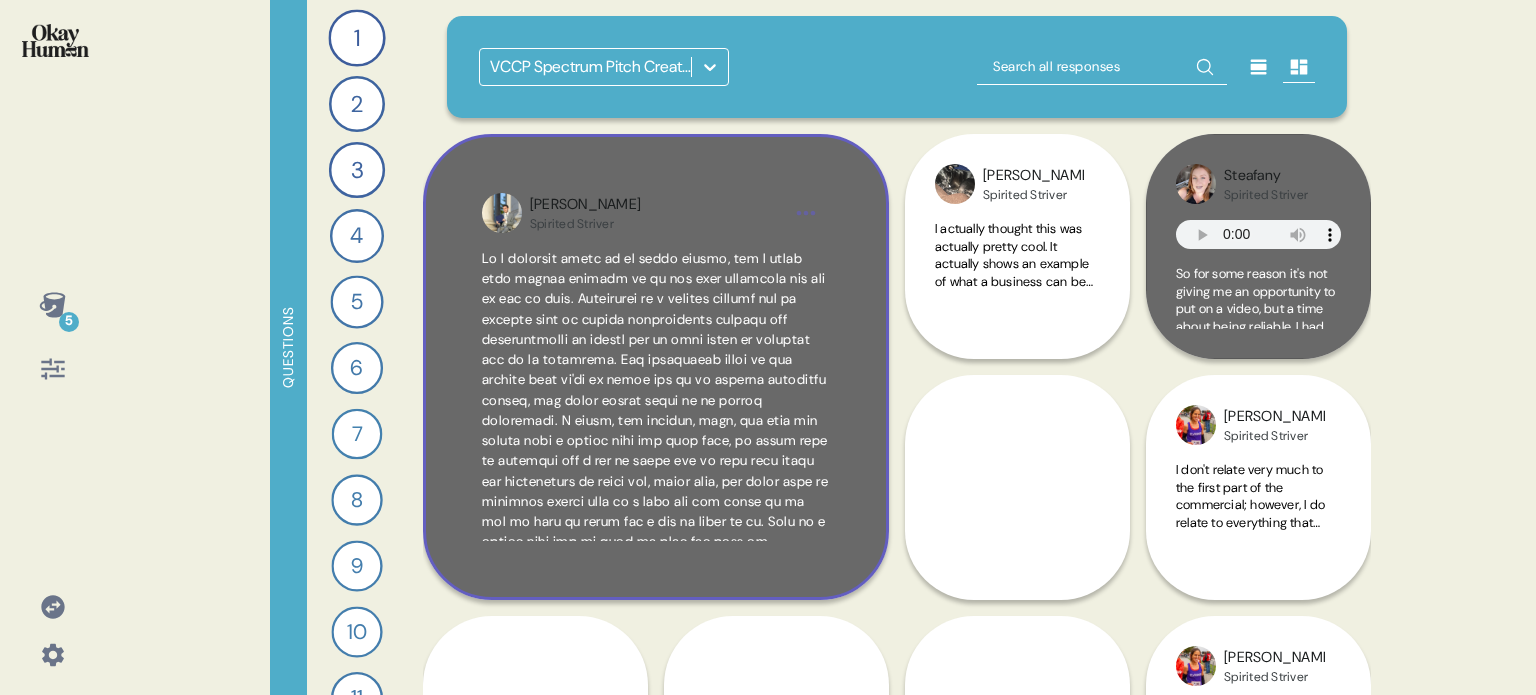 click on "Liam Spirited Striver" at bounding box center [656, 367] 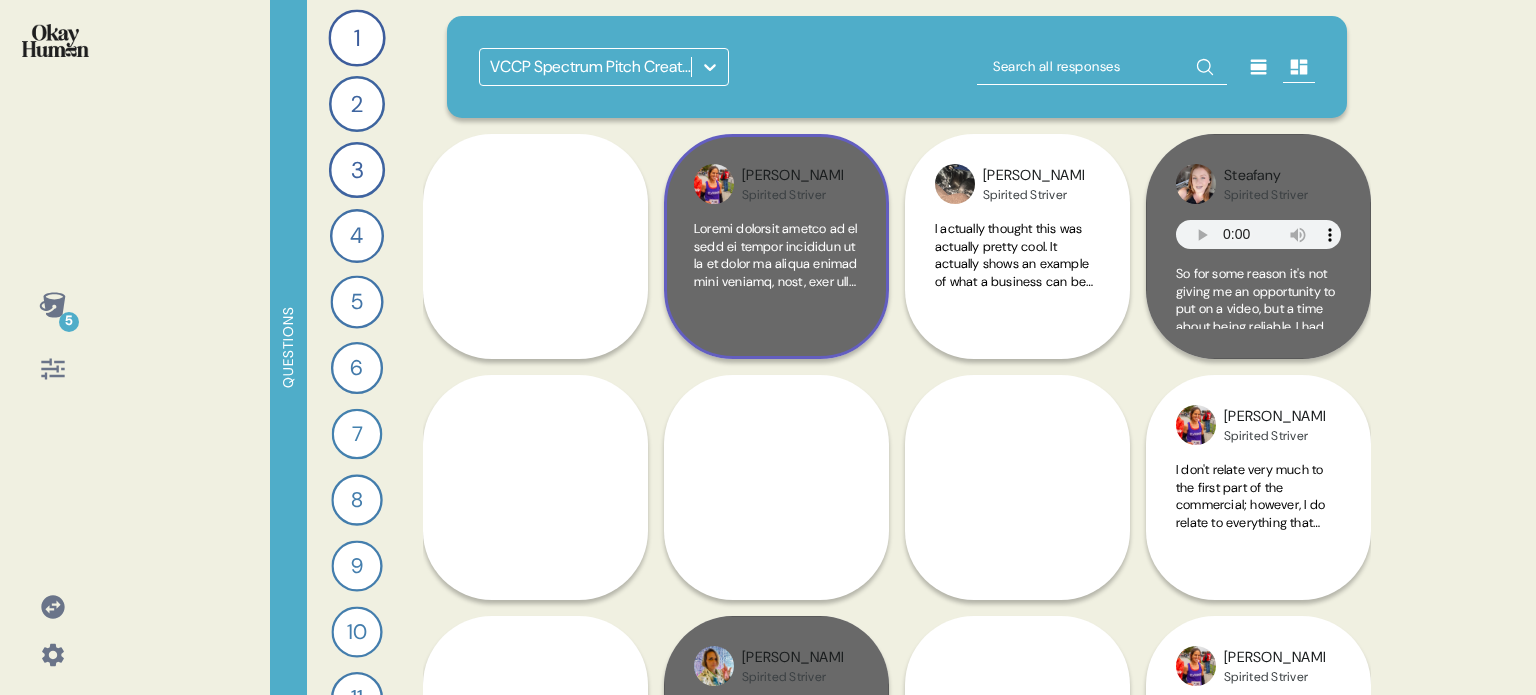 click at bounding box center [776, 274] 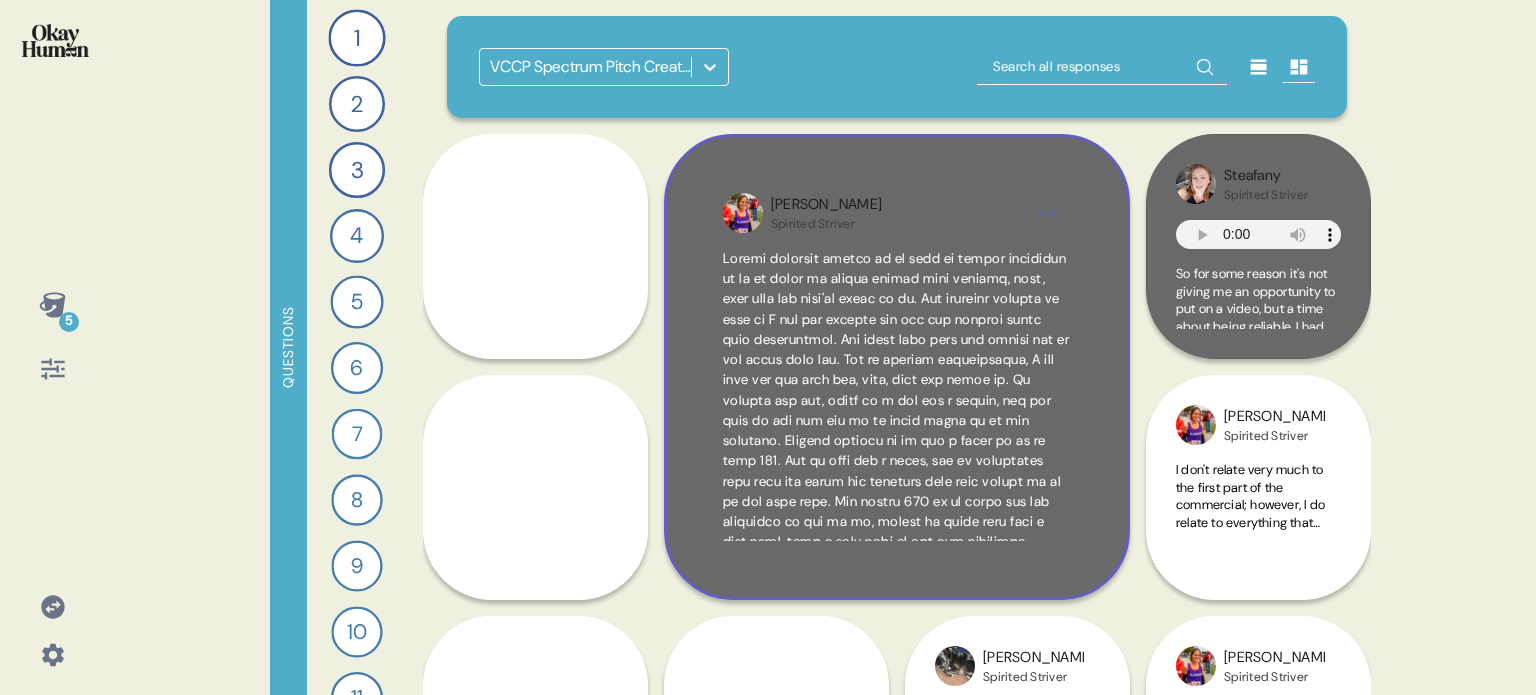 click on "Alisha Spirited Striver" at bounding box center (897, 367) 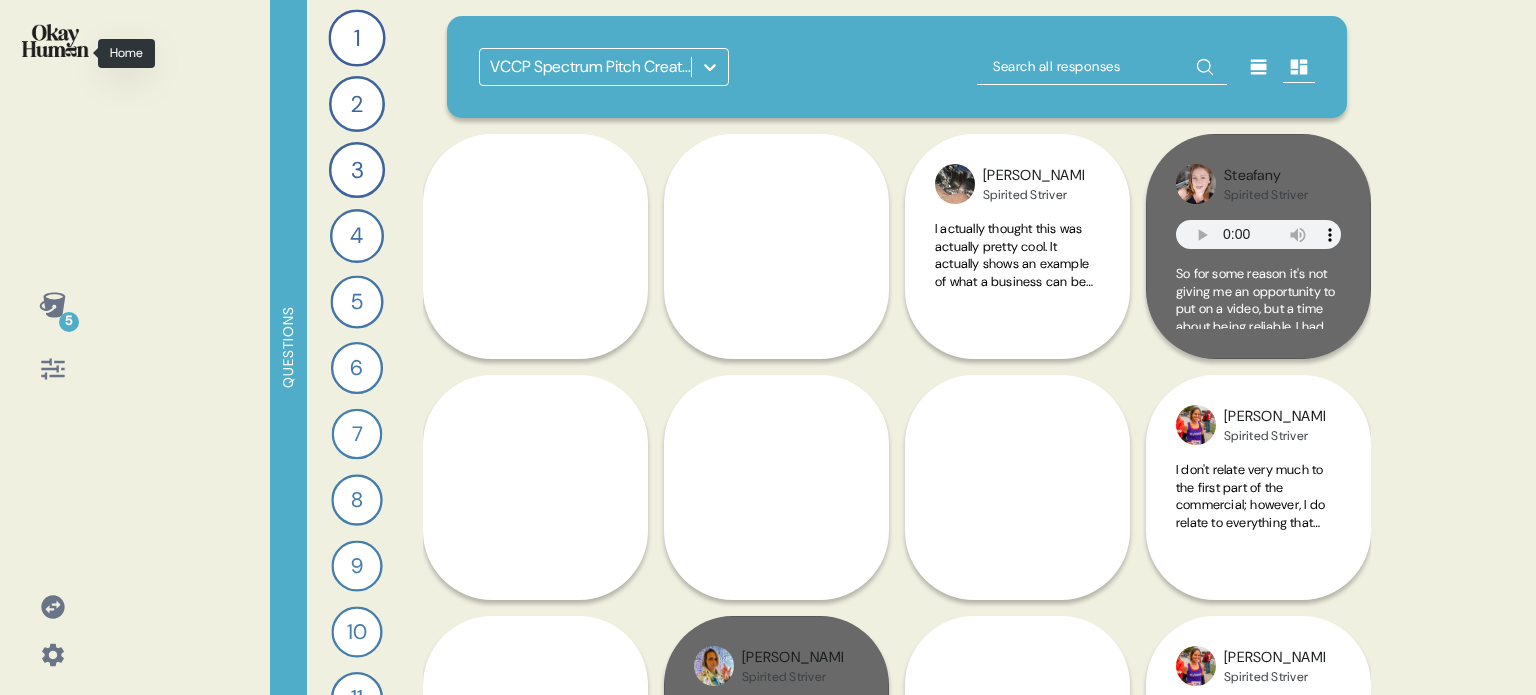 click at bounding box center [55, 40] 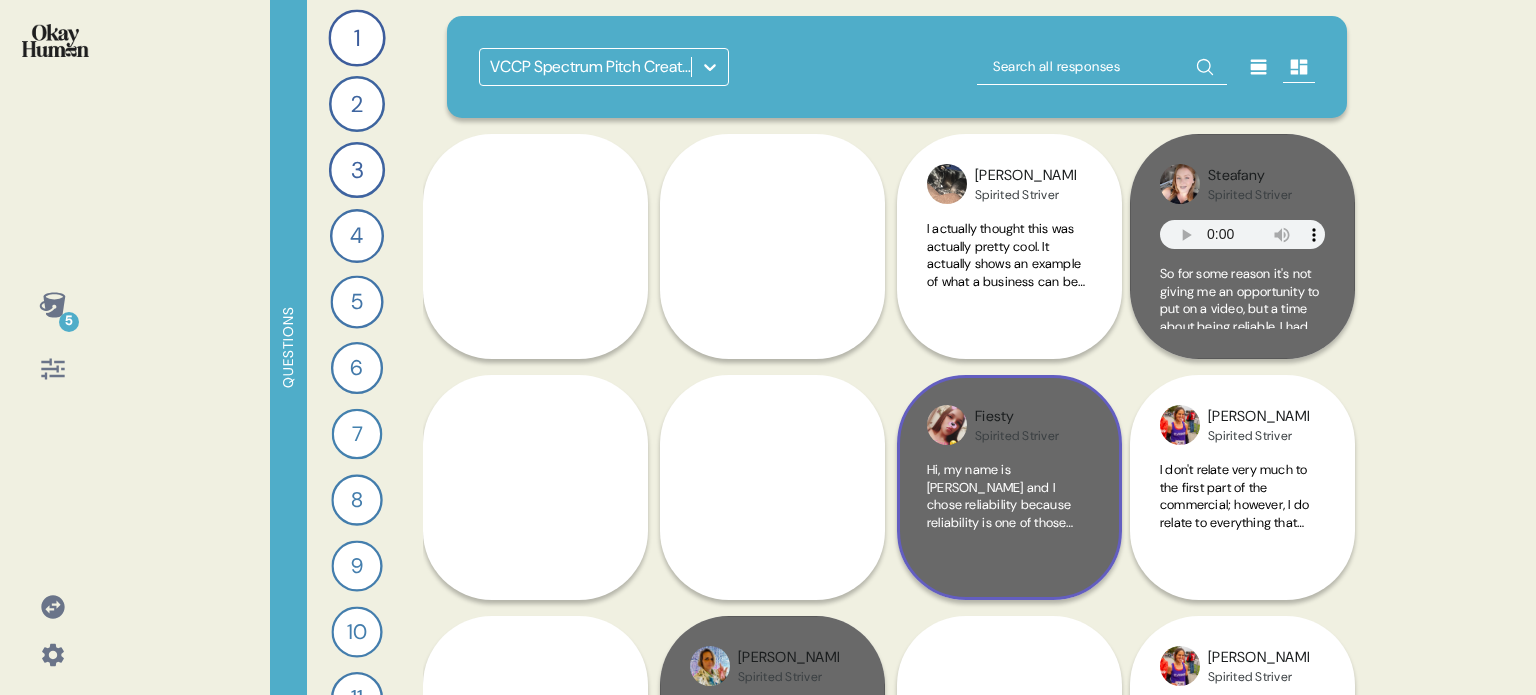 click on "Fiesty Spirited Striver" at bounding box center [1025, 425] 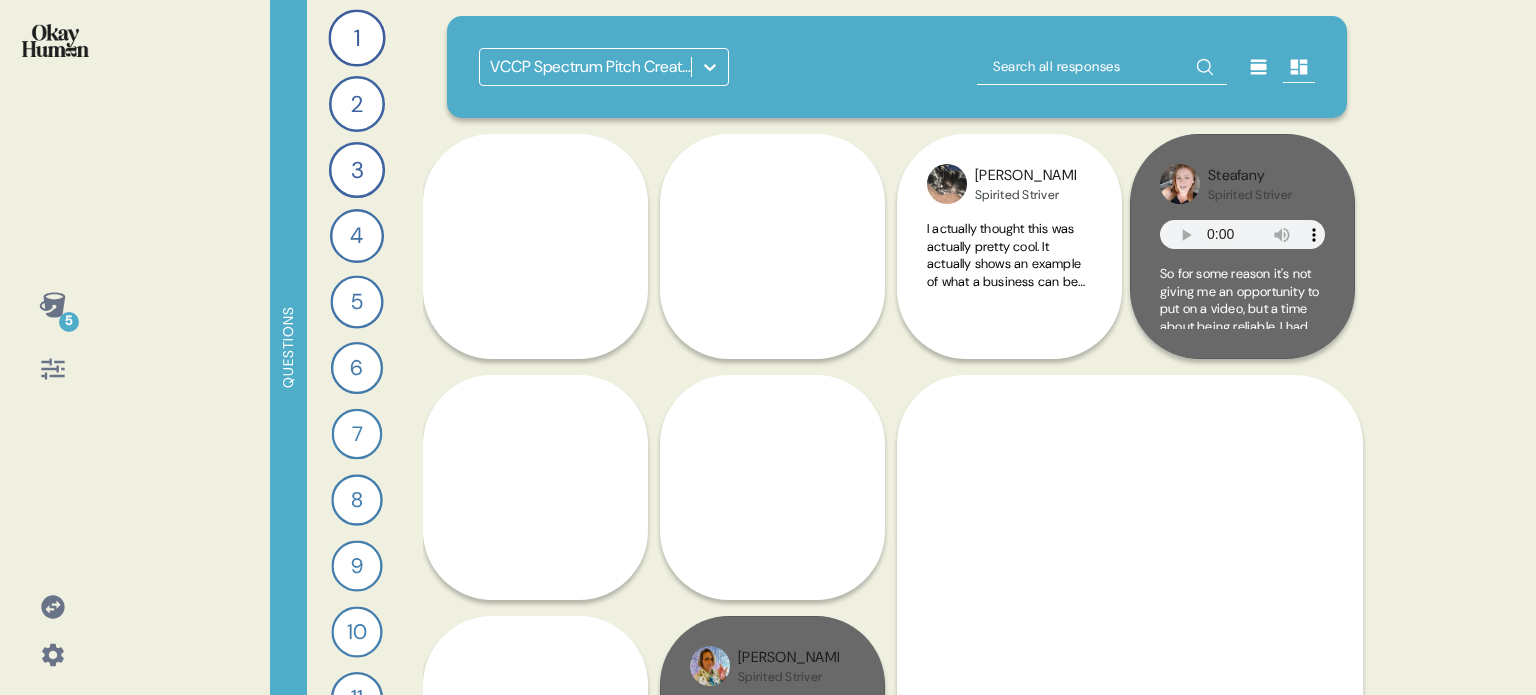 scroll, scrollTop: 200, scrollLeft: 0, axis: vertical 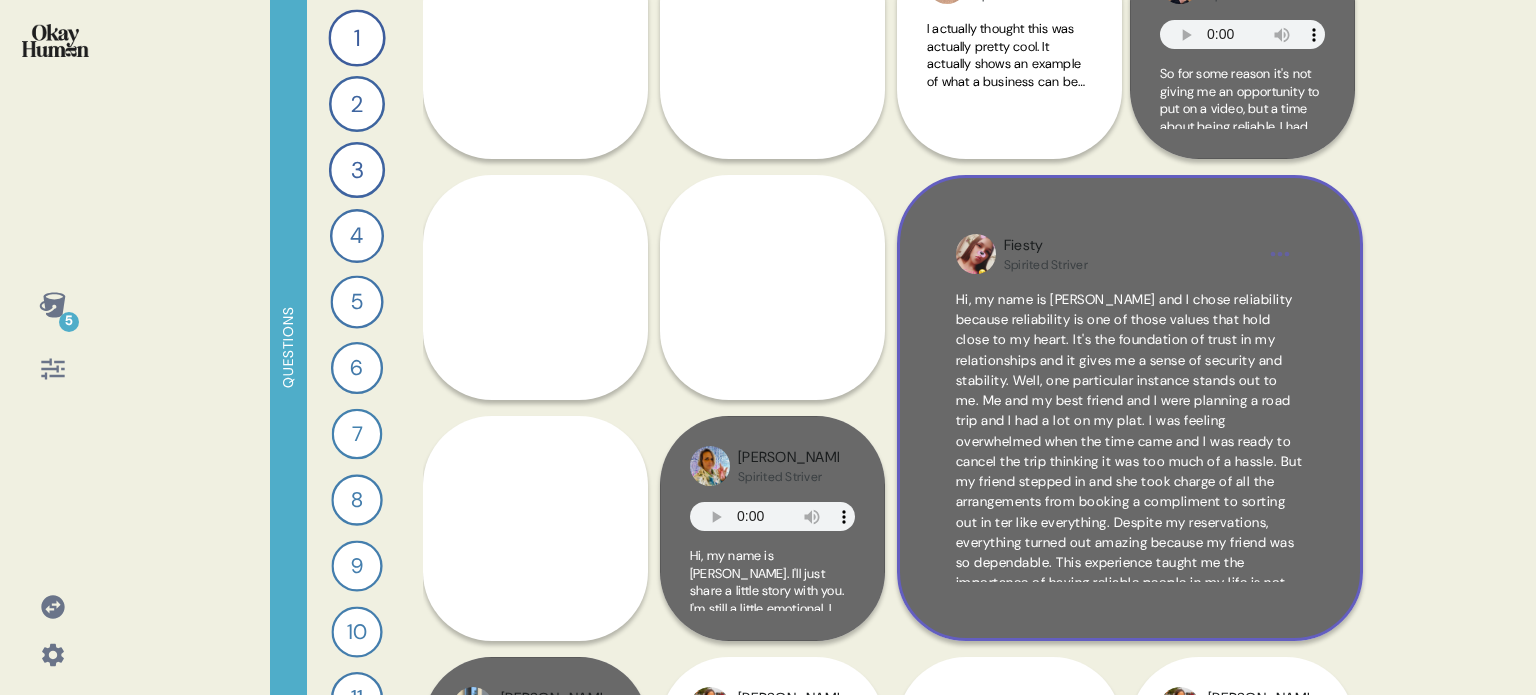 click on "Fiesty Spirited Striver Hi, my name is Angela and I chose reliability because reliability is one of those values that hold close to my heart. It's the foundation of trust in my relationships and it gives me a sense of security and stability. Well, one particular instance stands out to me. Me and my best friend and I were planning a road trip and I had a lot on my plat. I was feeling overwhelmed when the time came and I was ready to cancel the trip thinking it was too much of a hassle. But my friend stepped in and she took charge of all the arrangements from booking a compliment to sorting out in ter like everything. Despite my reservations, everything turned out amazing because my friend was so dependable. This experience taught me the importance of having reliable people in my life is not only strengthens our bond, but allows me to trust." at bounding box center [1130, 408] 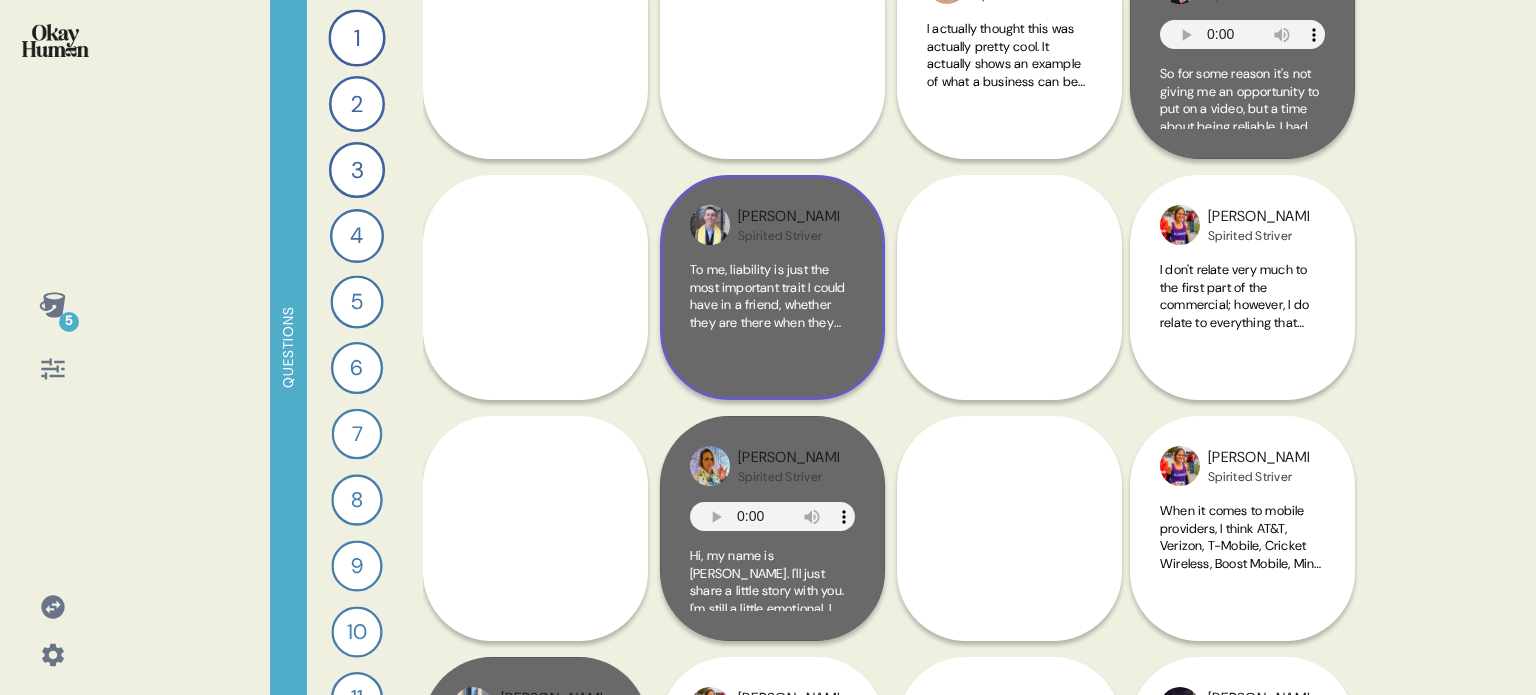 click on "To me, liability is just the most important trait I could have in a friend, whether they are there when they promise to be there for you, or whether they follow through on everything that they say they will do. Just knowing that someone's going to be in your corner, no matter what, is really valuable. And it's something I look for in not just my friends, but in anything in life, whether it be a brand that I'm buying. In particular, there was one time where I had a friend who said that they would be at an airport to pick me up, and I had to switch flights and change airports, and they still were at the other airport to pick me up, even though they didn't have to. But they said they would pick me up, and they followed through on that. So I really appreciate that, and it means a lot to me, and I try to be reliable for others. As a result." at bounding box center [772, 532] 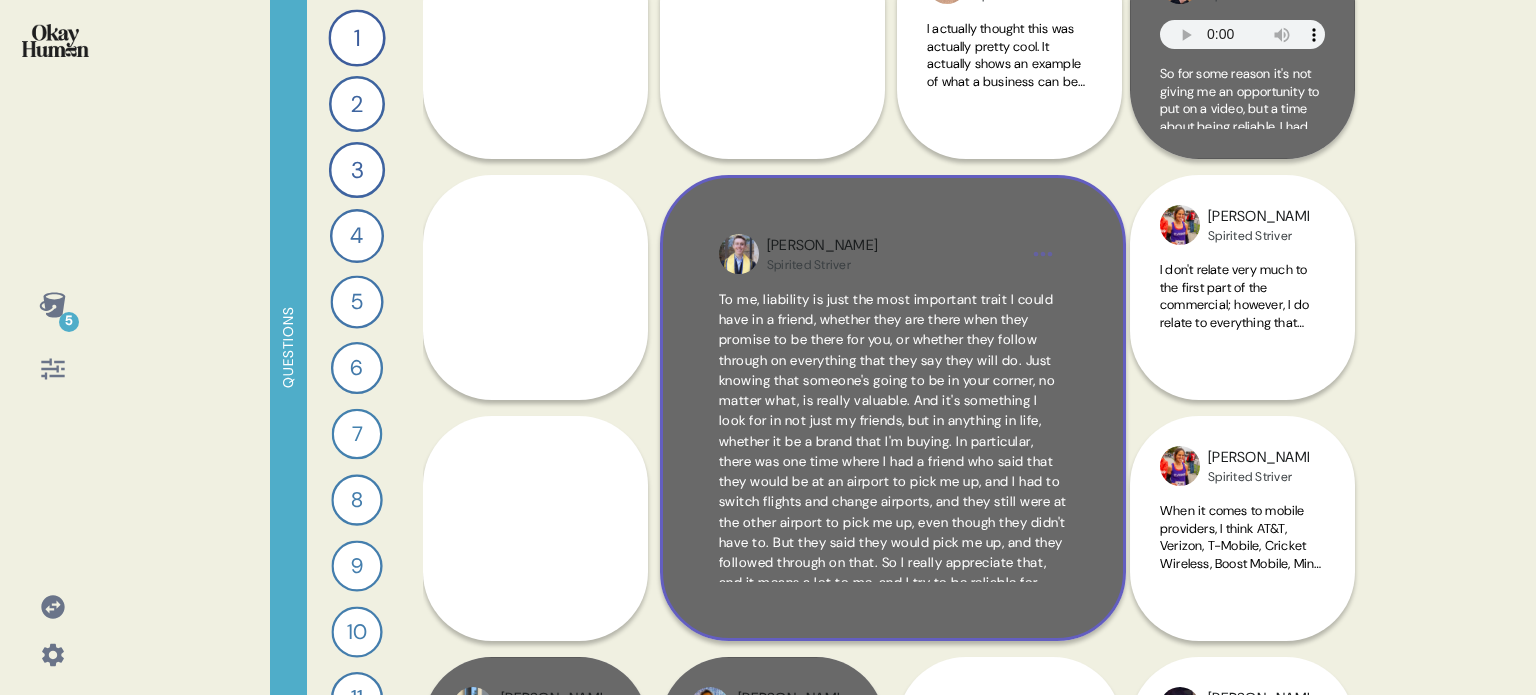 click on "Stephen Spirited Striver To me, liability is just the most important trait I could have in a friend, whether they are there when they promise to be there for you, or whether they follow through on everything that they say they will do. Just knowing that someone's going to be in your corner, no matter what, is really valuable. And it's something I look for in not just my friends, but in anything in life, whether it be a brand that I'm buying. In particular, there was one time where I had a friend who said that they would be at an airport to pick me up, and I had to switch flights and change airports, and they still were at the other airport to pick me up, even though they didn't have to. But they said they would pick me up, and they followed through on that. So I really appreciate that, and it means a lot to me, and I try to be reliable for others. As a result." at bounding box center (893, 408) 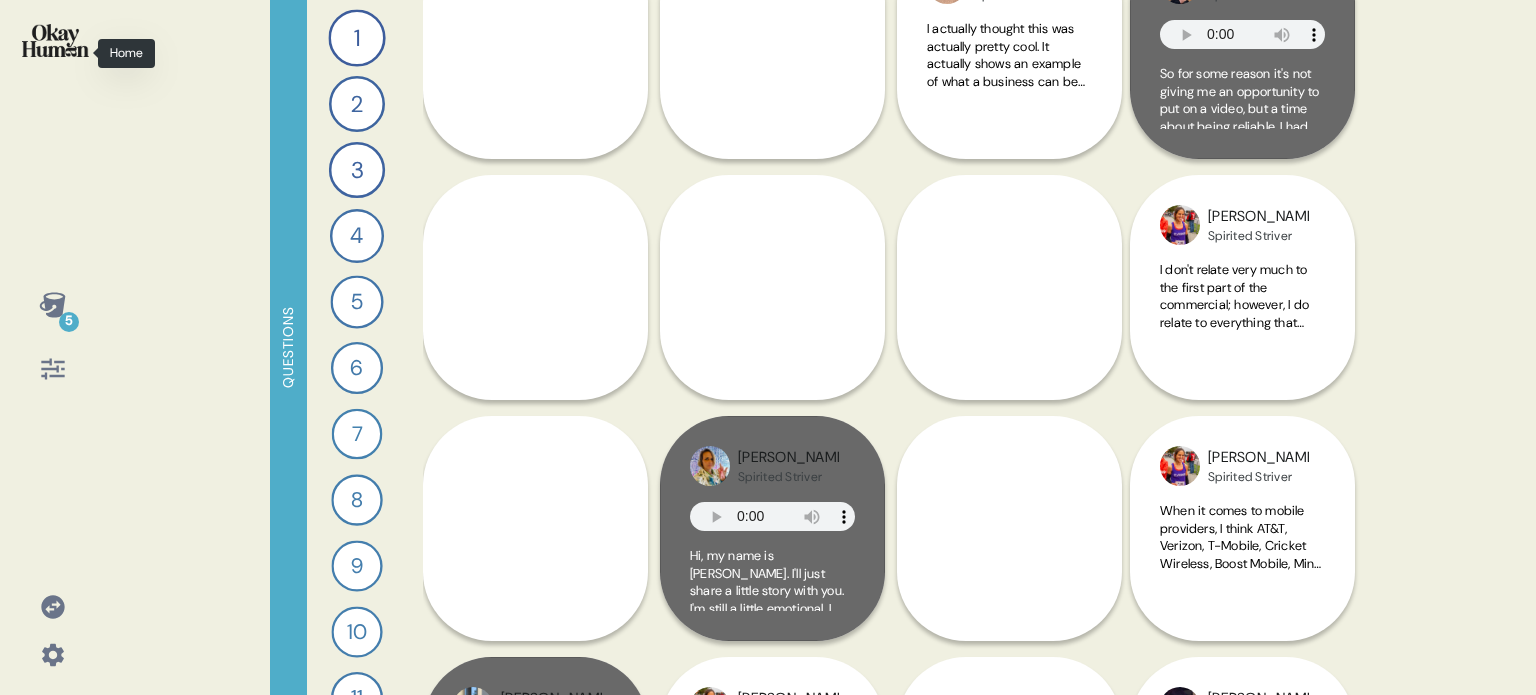 click at bounding box center [55, 40] 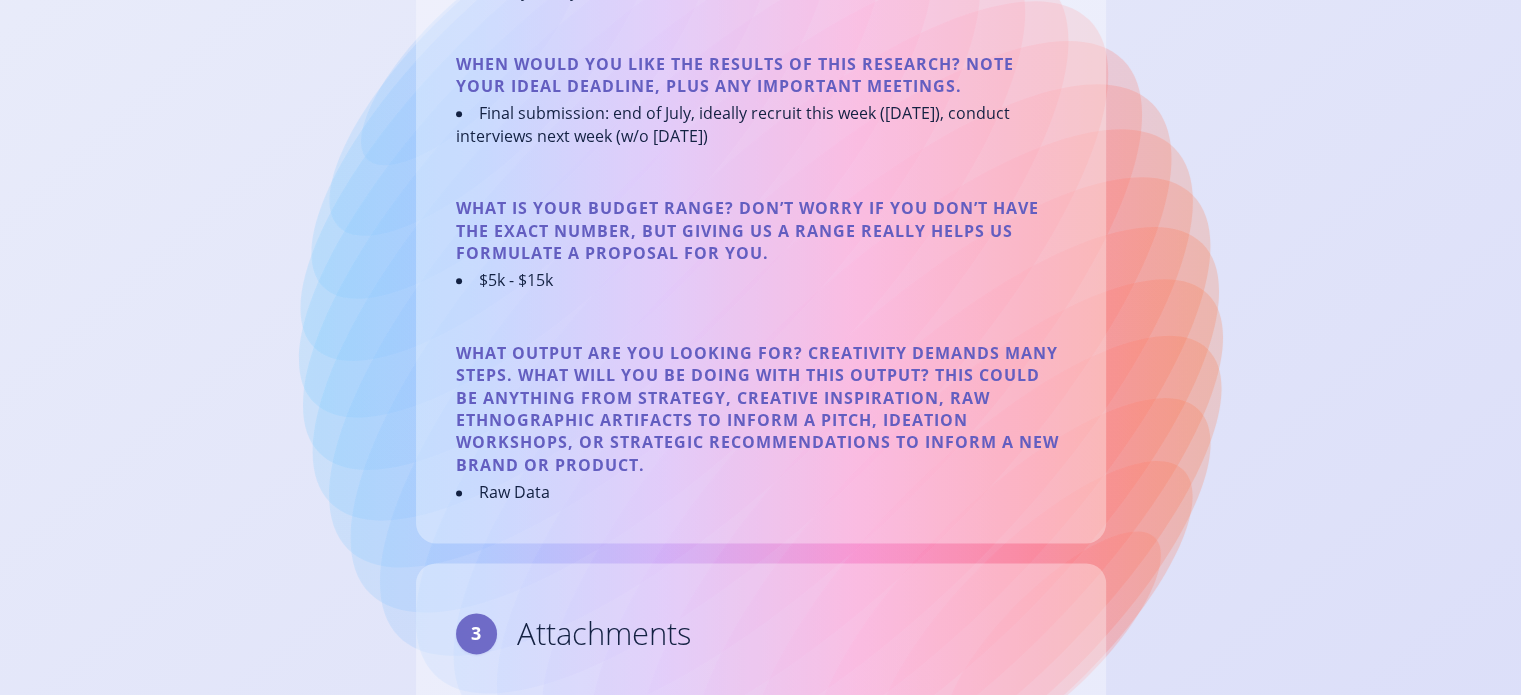 scroll, scrollTop: 2352, scrollLeft: 0, axis: vertical 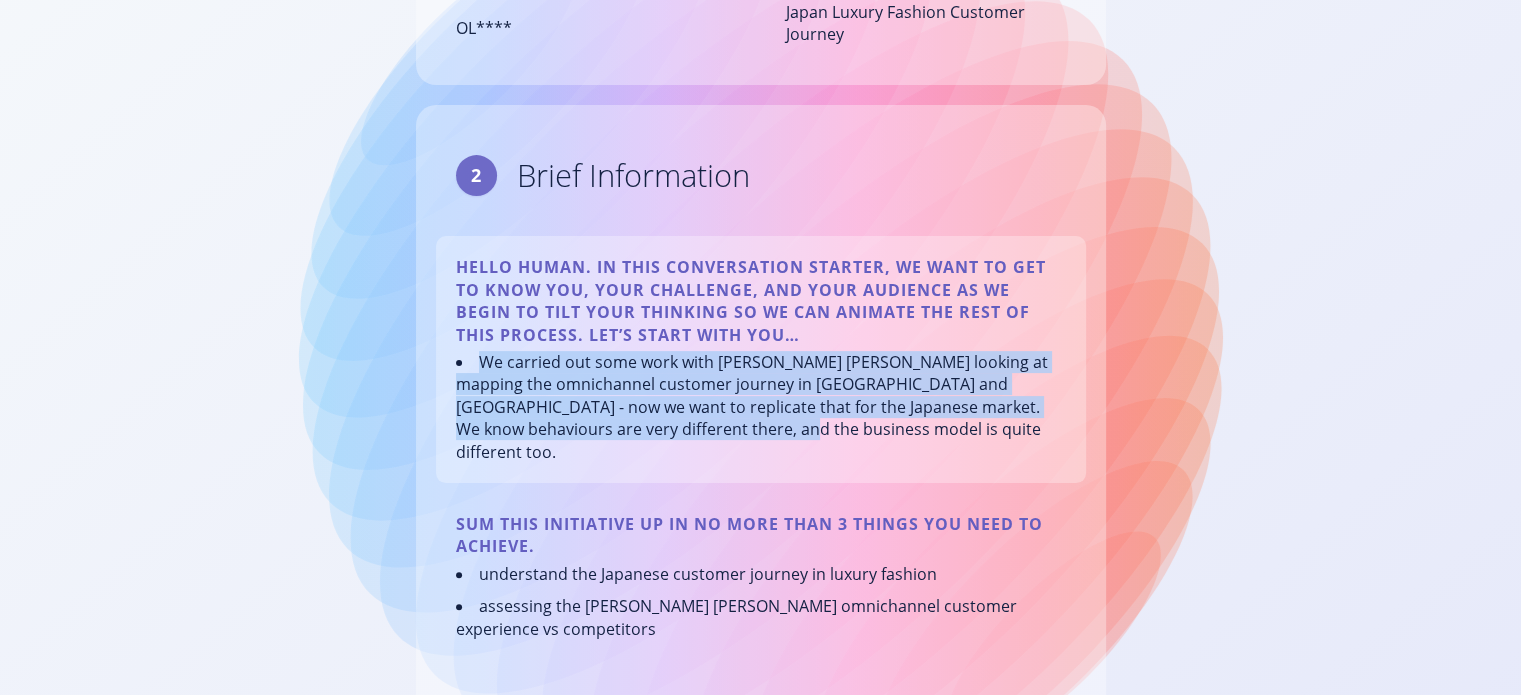 drag, startPoint x: 742, startPoint y: 432, endPoint x: 482, endPoint y: 362, distance: 269.25824 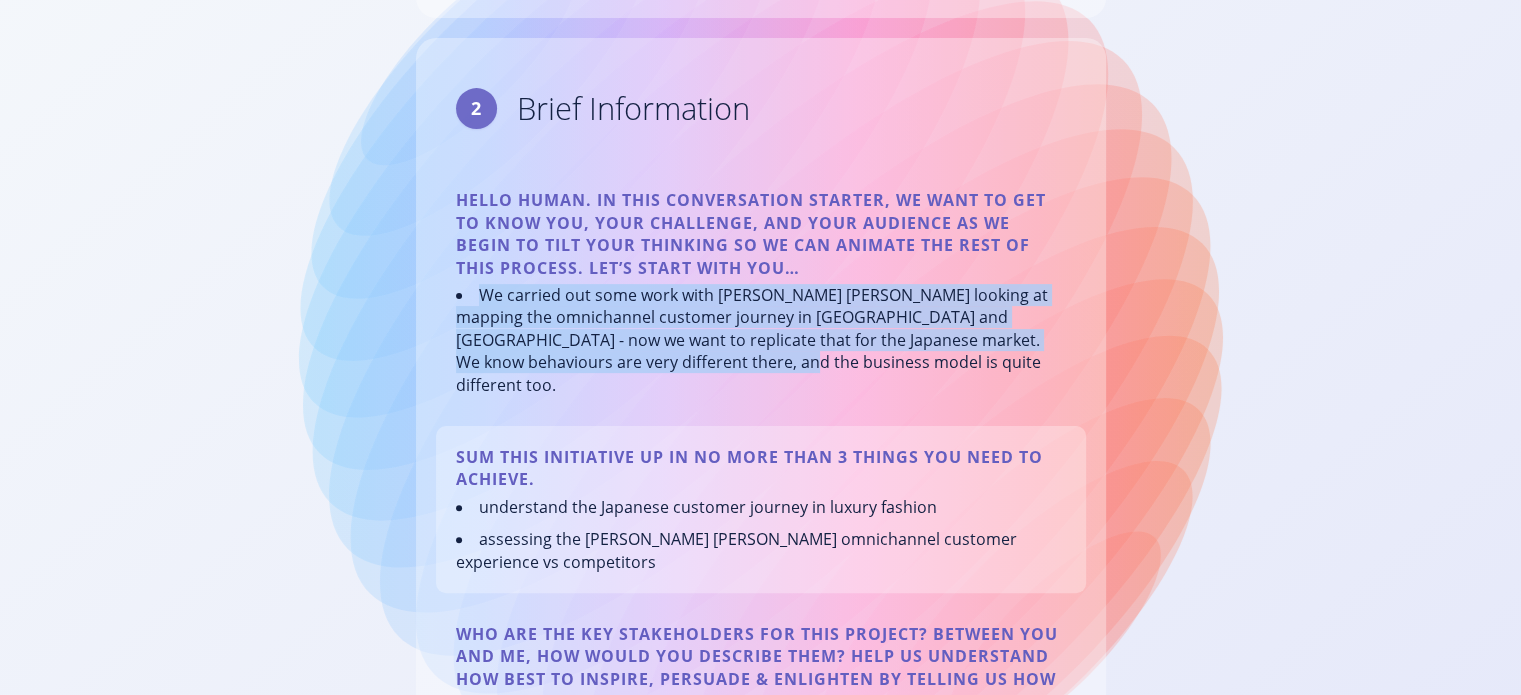 scroll, scrollTop: 500, scrollLeft: 0, axis: vertical 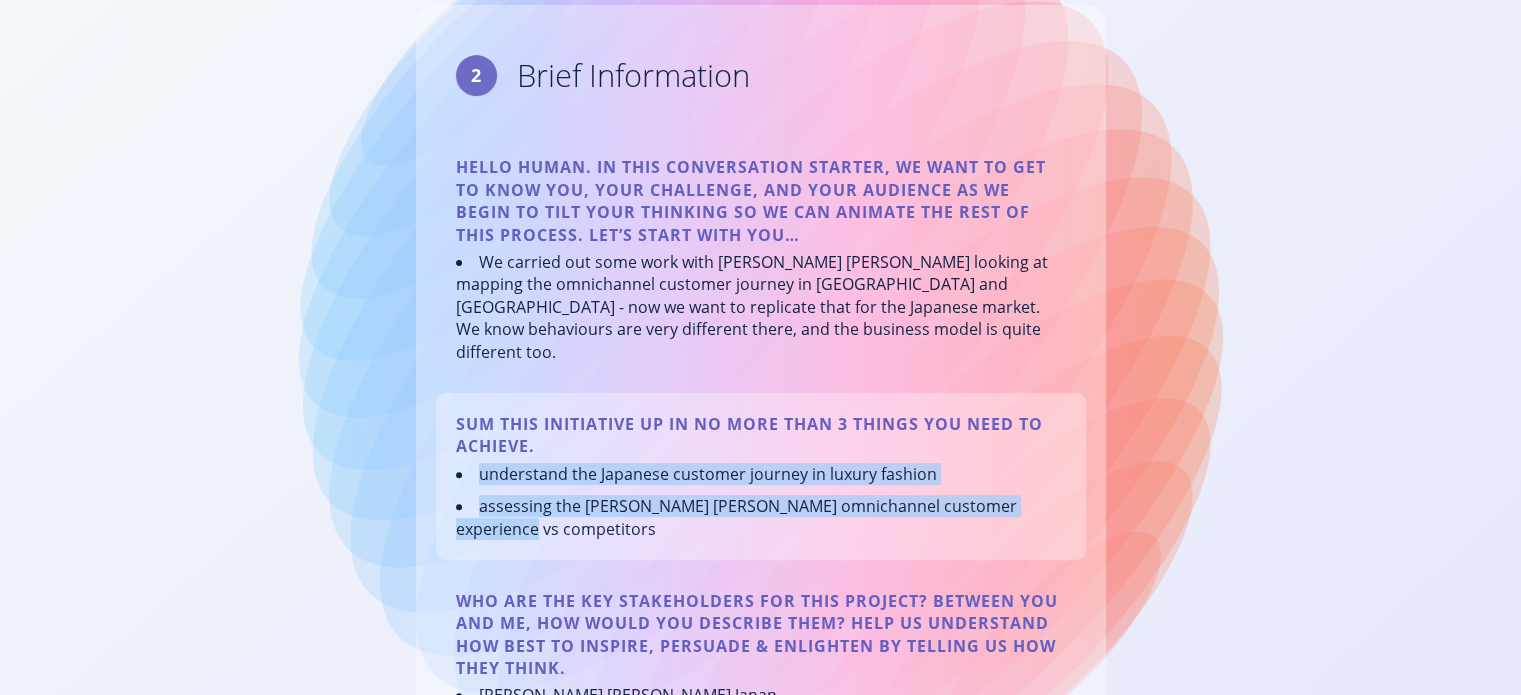 drag, startPoint x: 1060, startPoint y: 482, endPoint x: 479, endPoint y: 451, distance: 581.8264 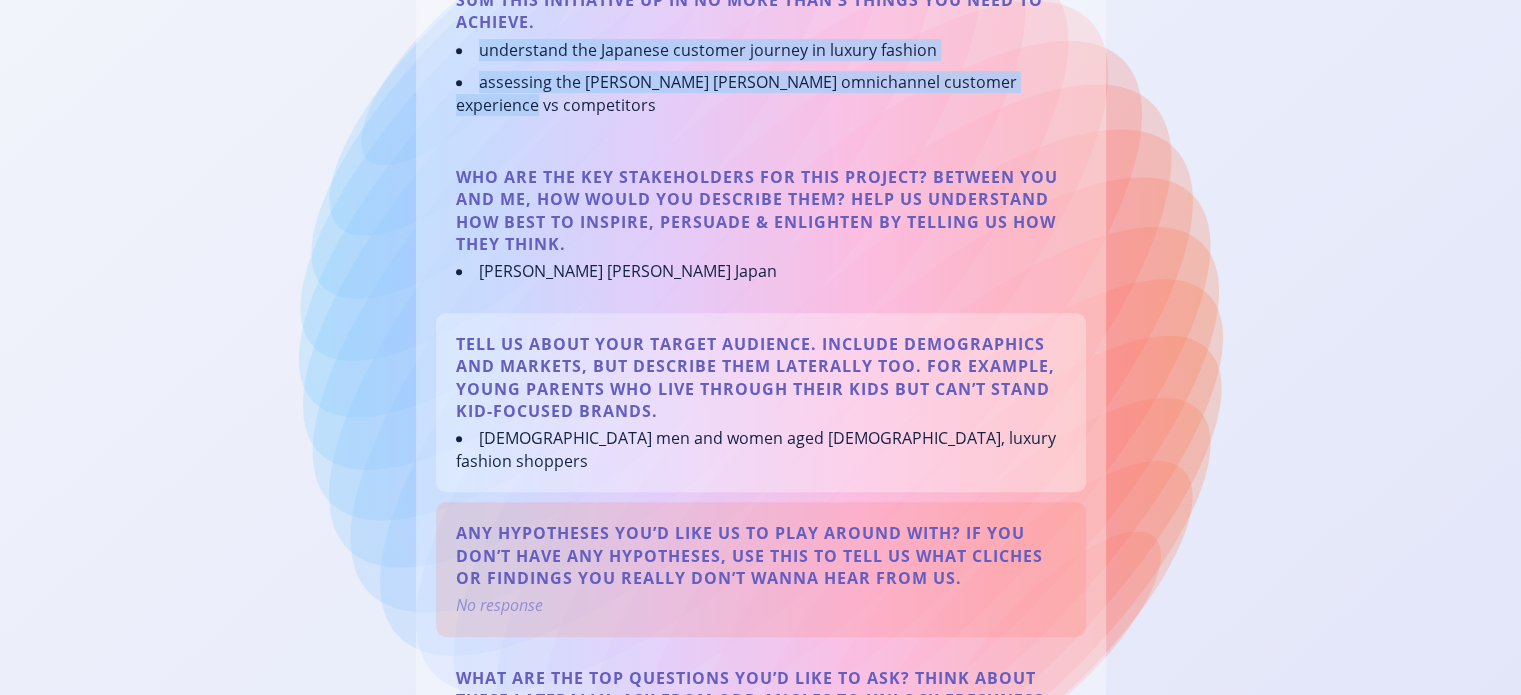 scroll, scrollTop: 1000, scrollLeft: 0, axis: vertical 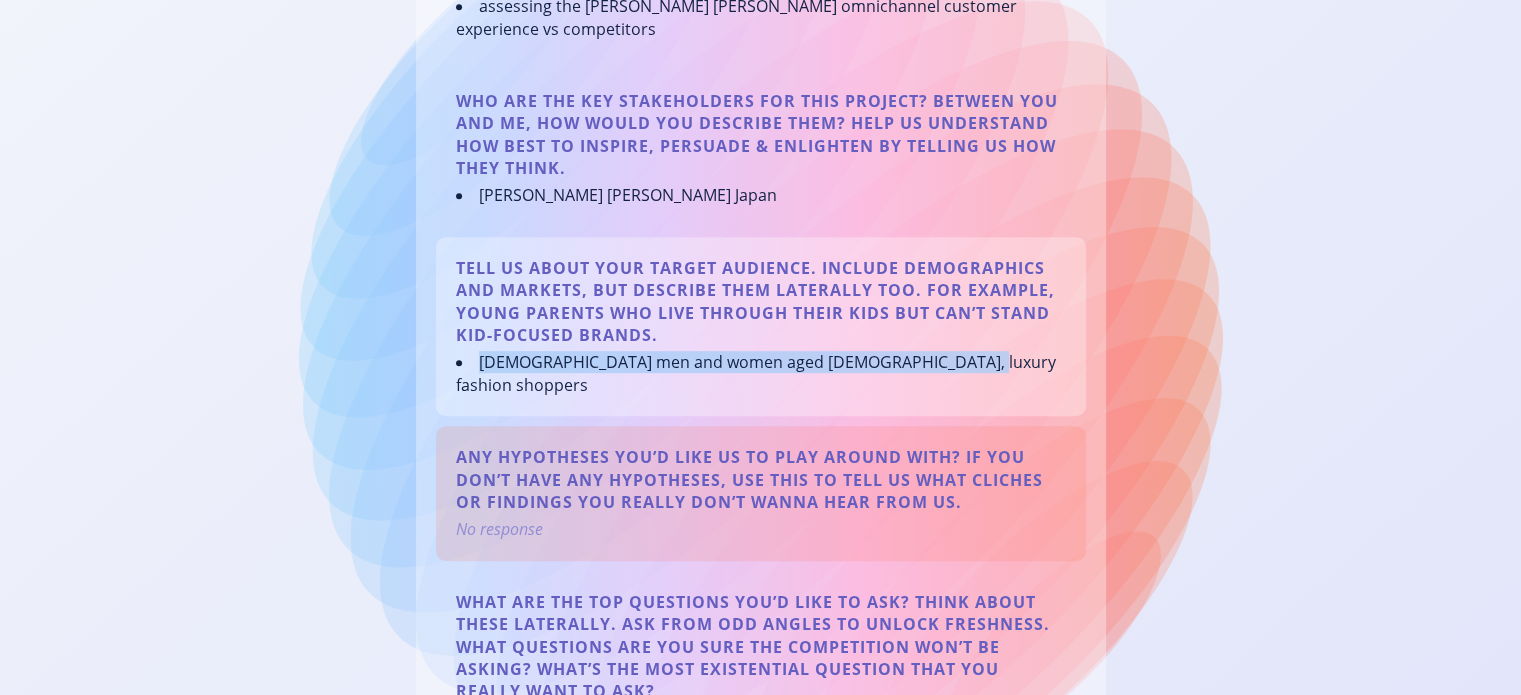 drag, startPoint x: 952, startPoint y: 320, endPoint x: 476, endPoint y: 309, distance: 476.12708 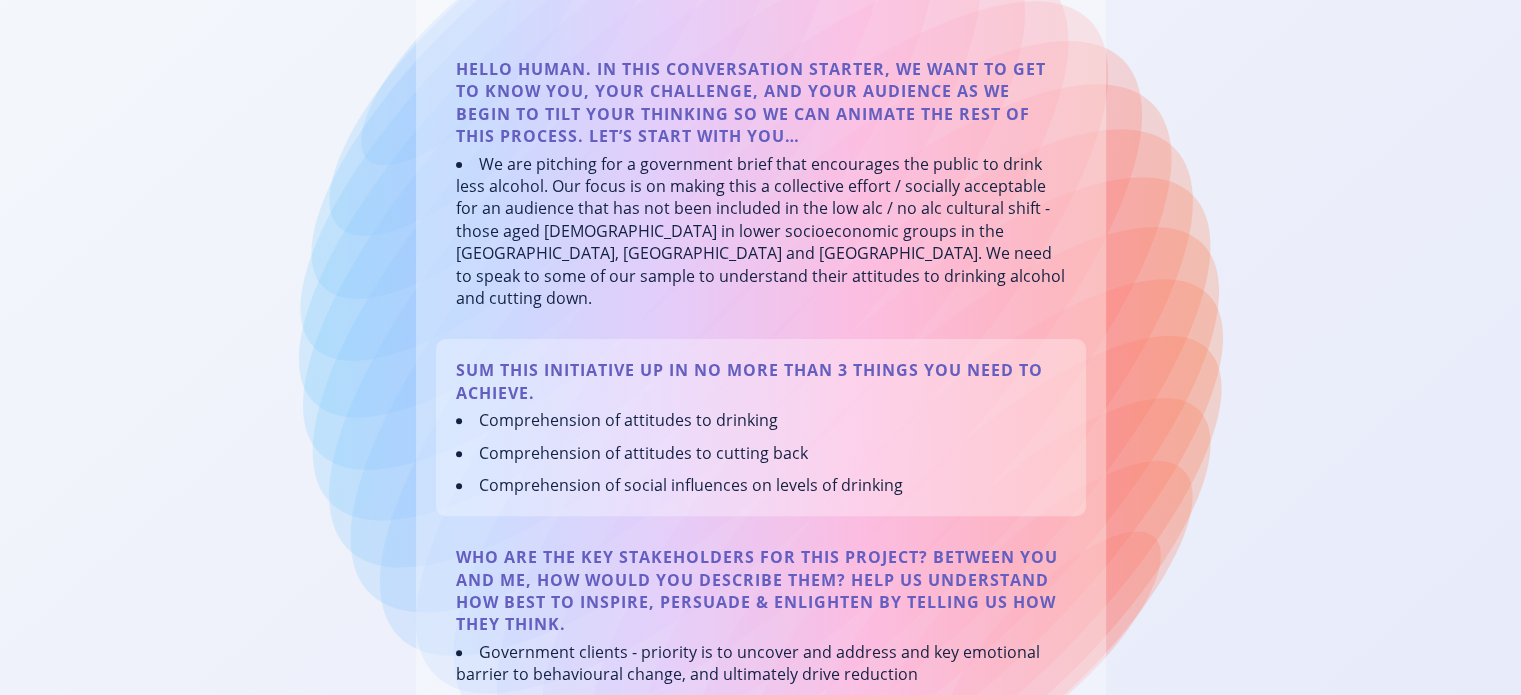 scroll, scrollTop: 500, scrollLeft: 0, axis: vertical 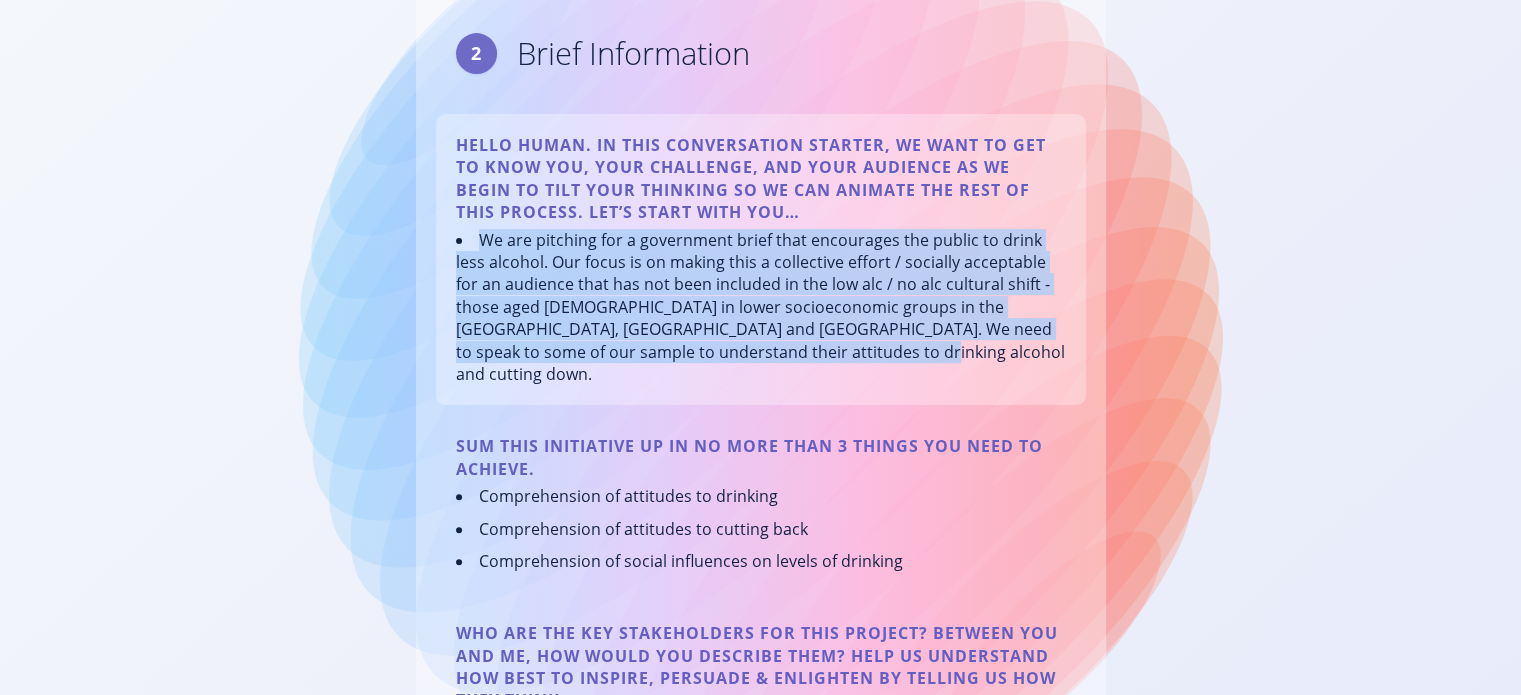 drag, startPoint x: 811, startPoint y: 351, endPoint x: 477, endPoint y: 235, distance: 353.57037 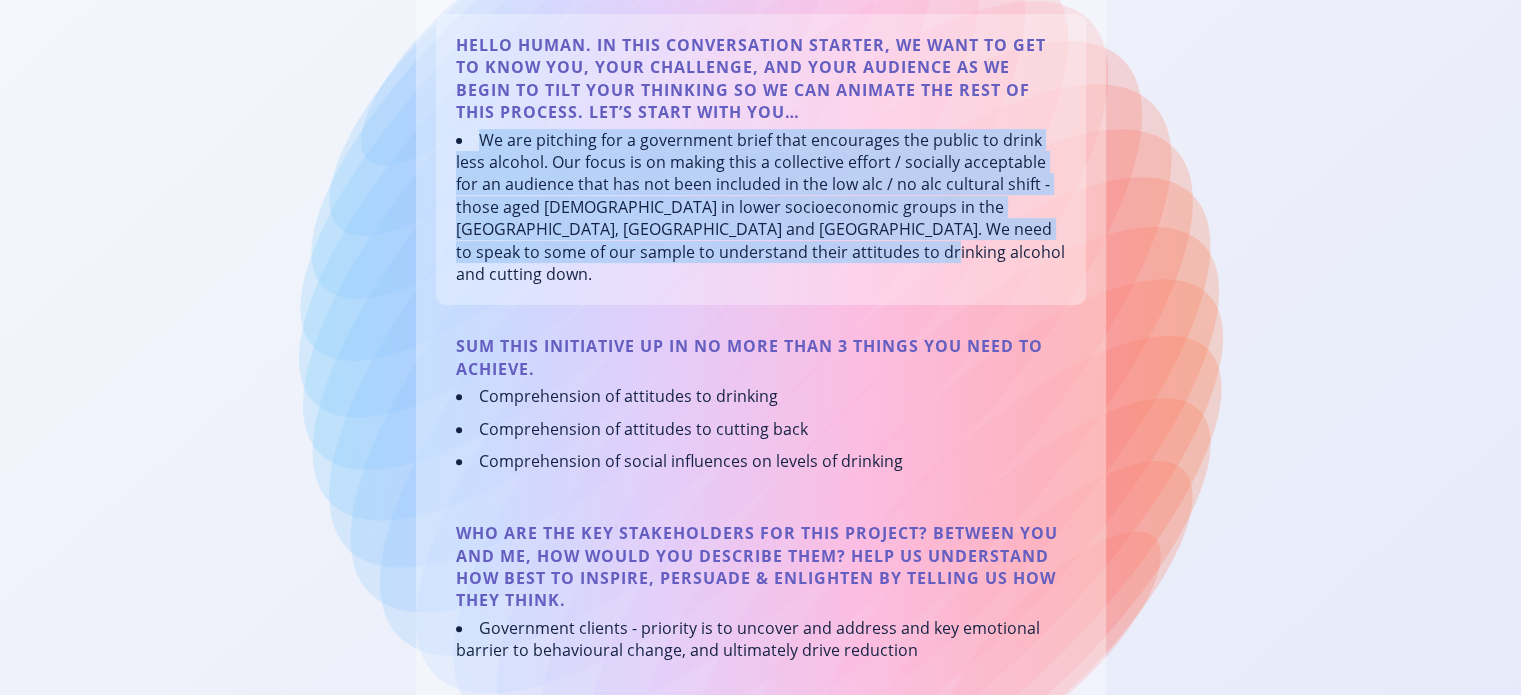 scroll, scrollTop: 100, scrollLeft: 0, axis: vertical 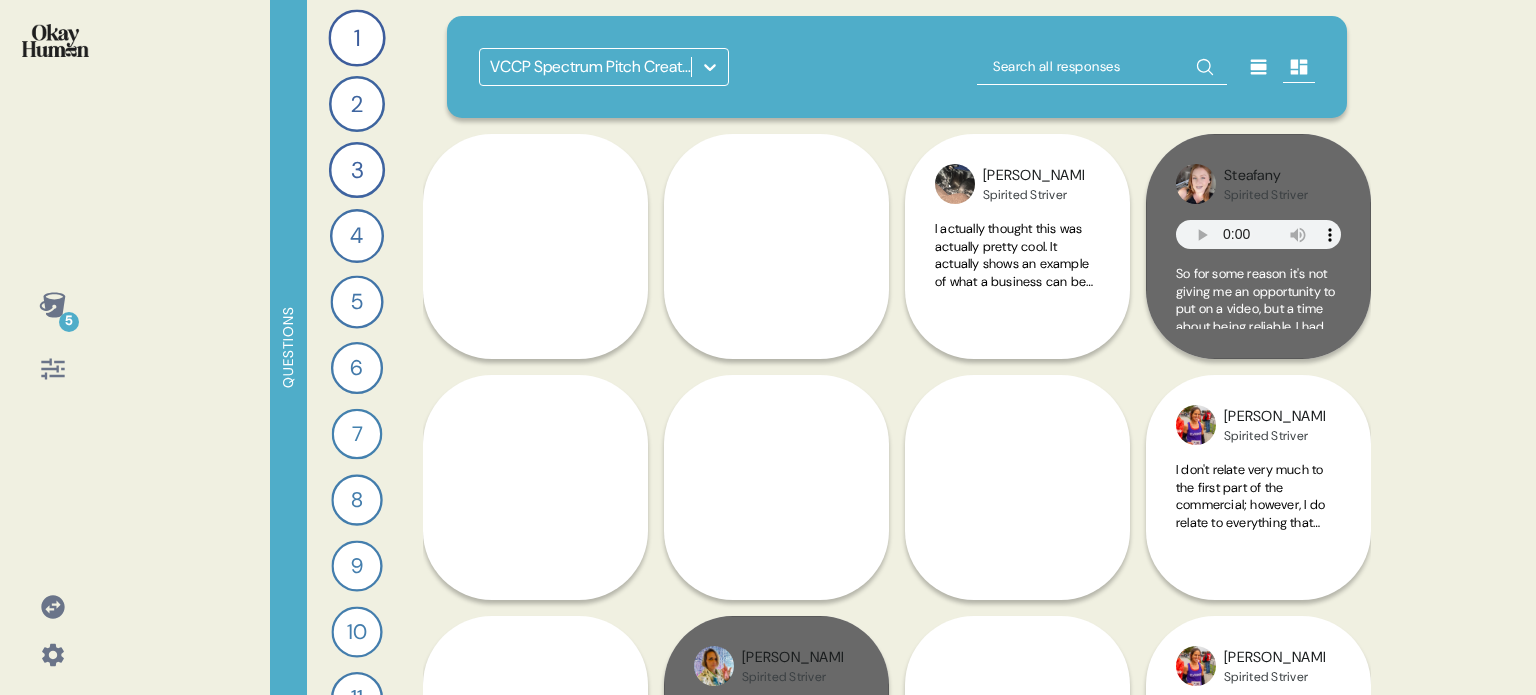 click 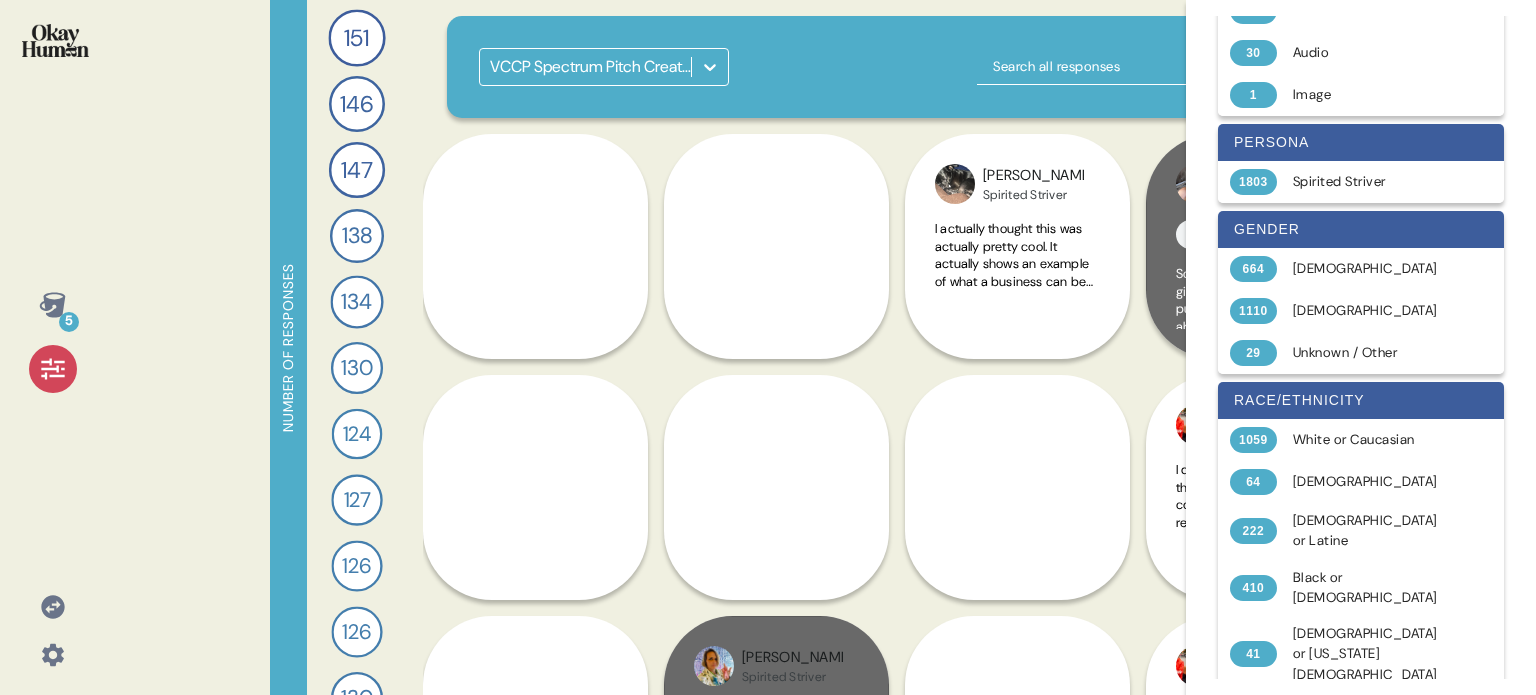 scroll, scrollTop: 0, scrollLeft: 0, axis: both 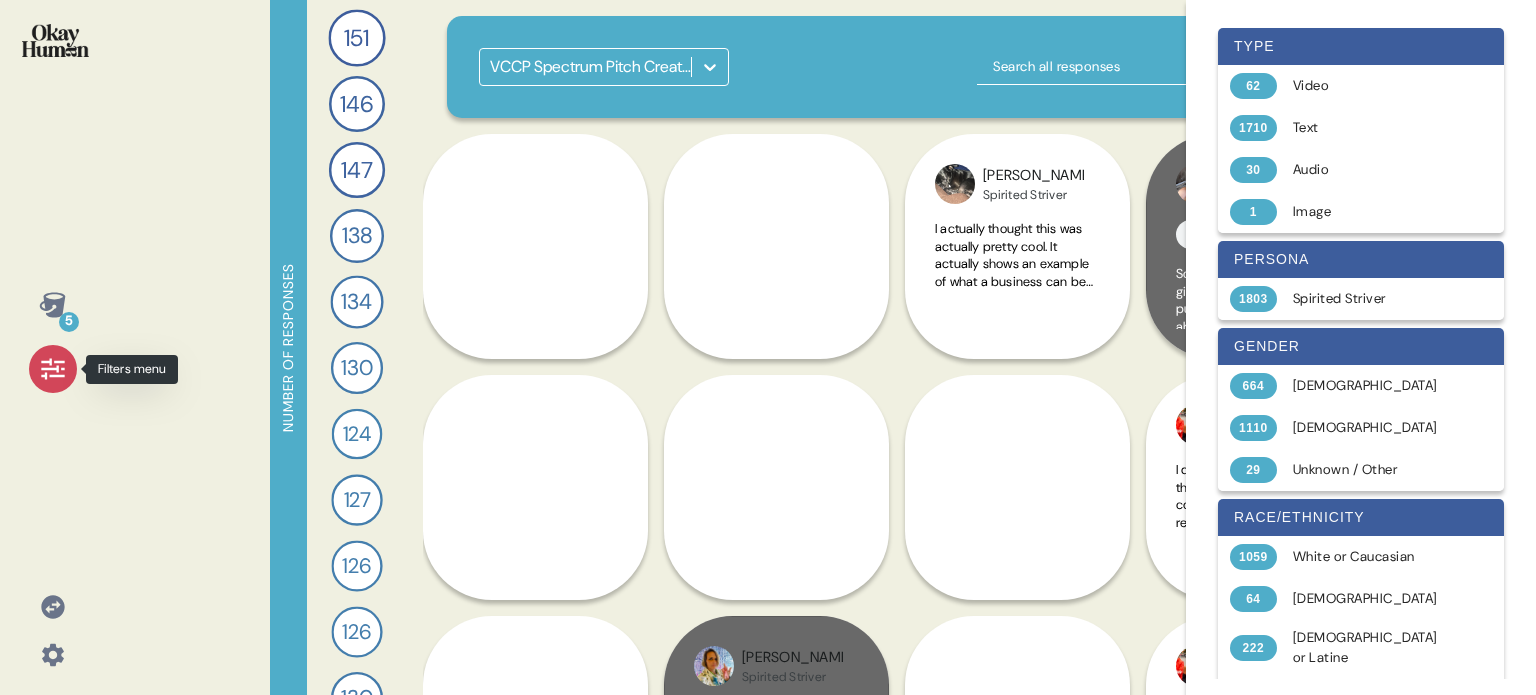 click 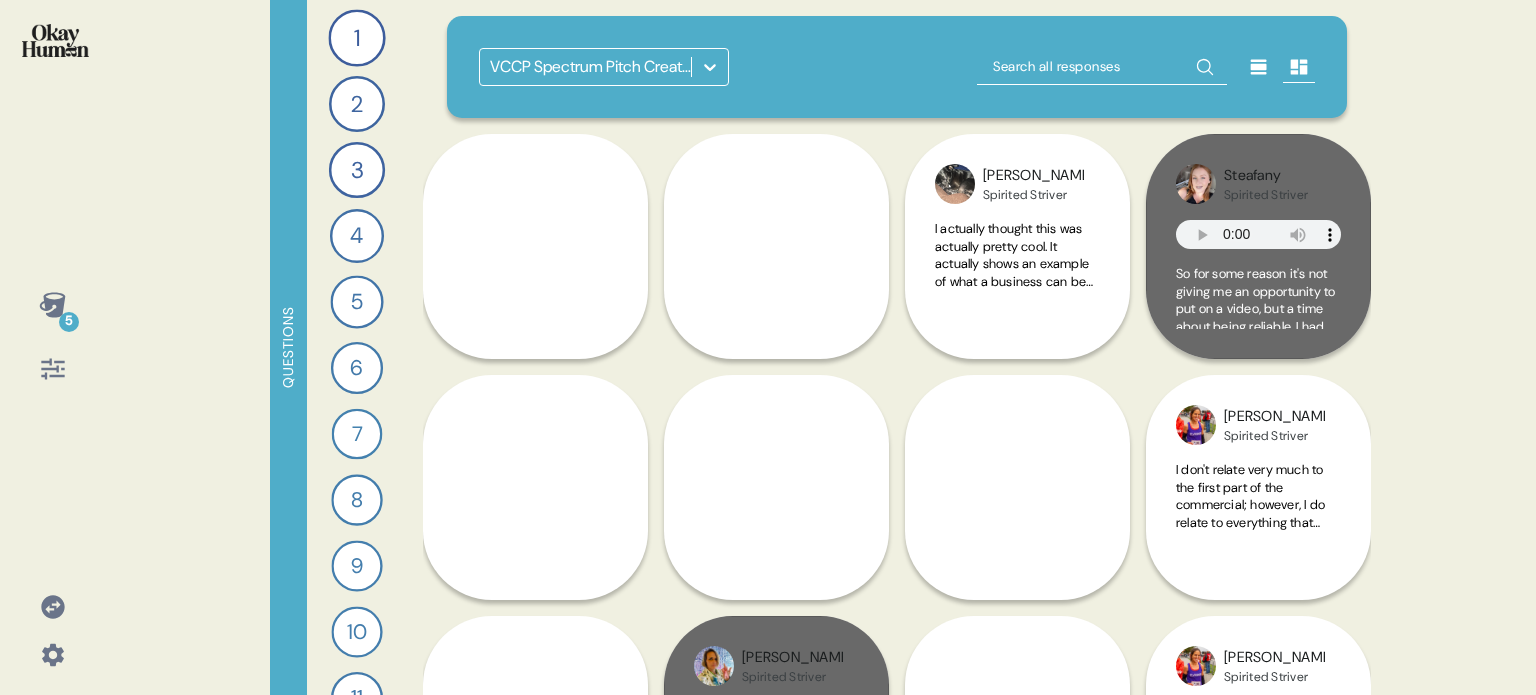 click on "VCCP Spectrum Pitch Creative Testing" at bounding box center (897, 67) 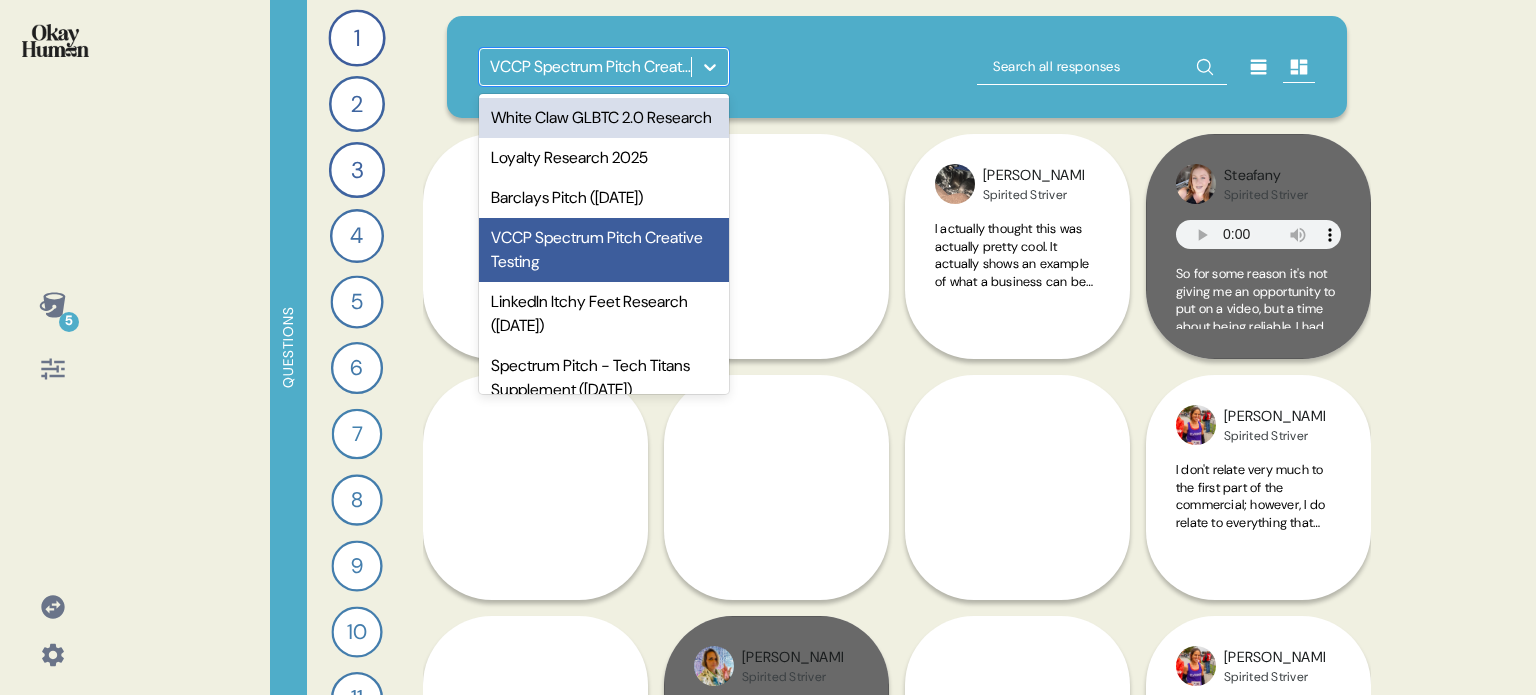 click at bounding box center [710, 67] 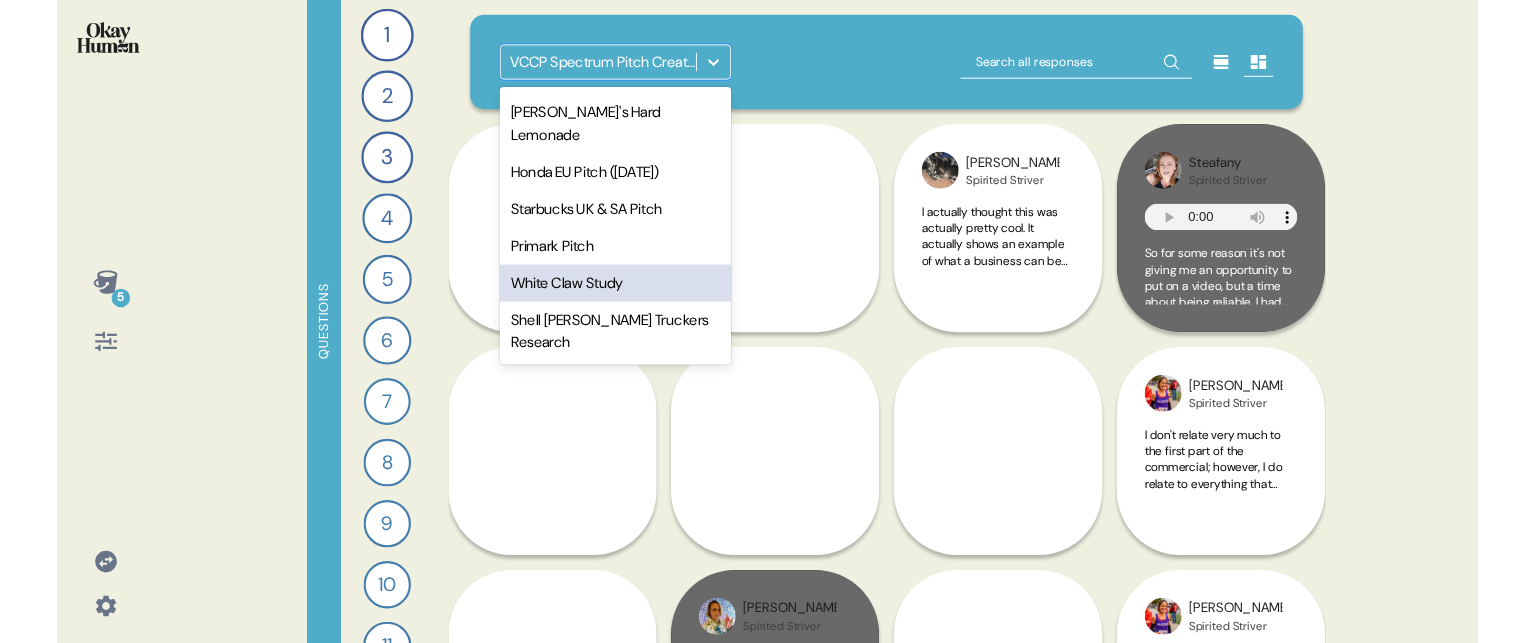 scroll, scrollTop: 920, scrollLeft: 0, axis: vertical 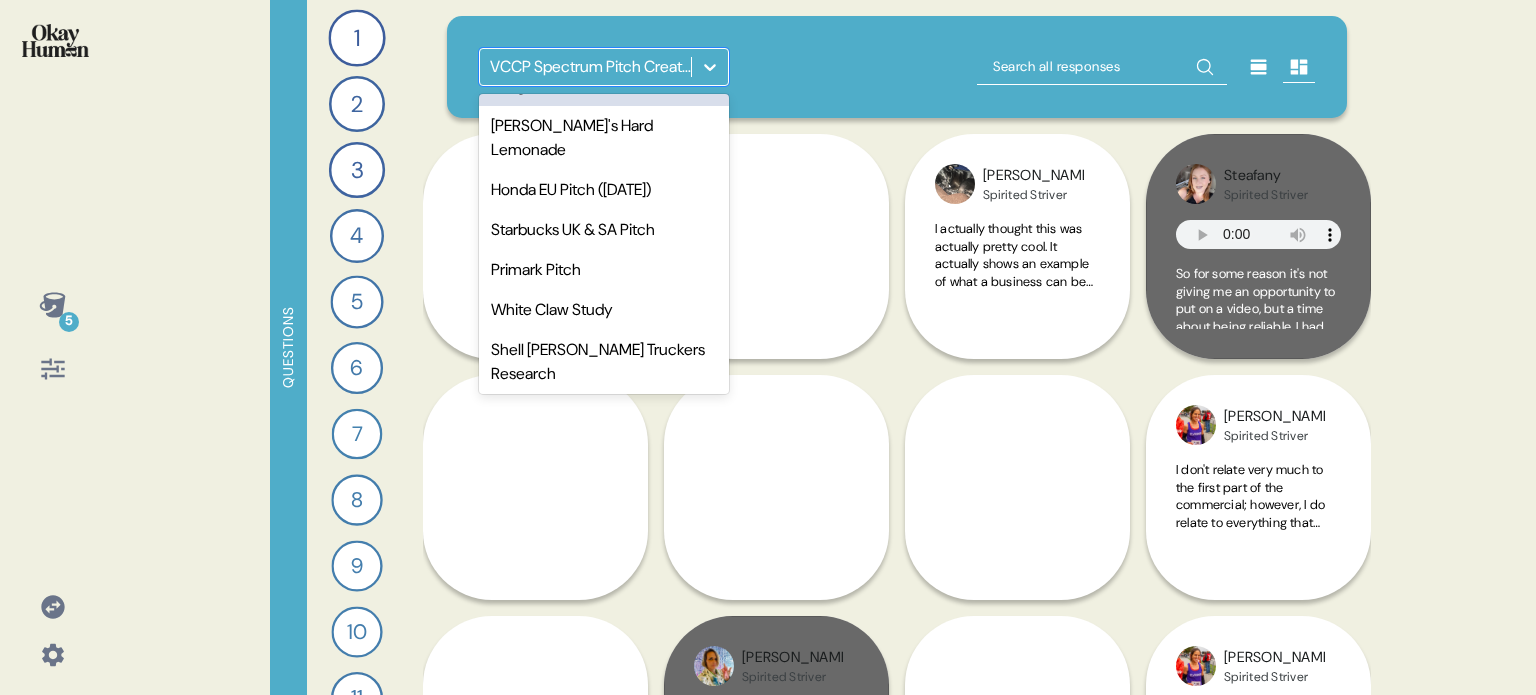 click on "Haagen Dazs Pitch" at bounding box center (604, 86) 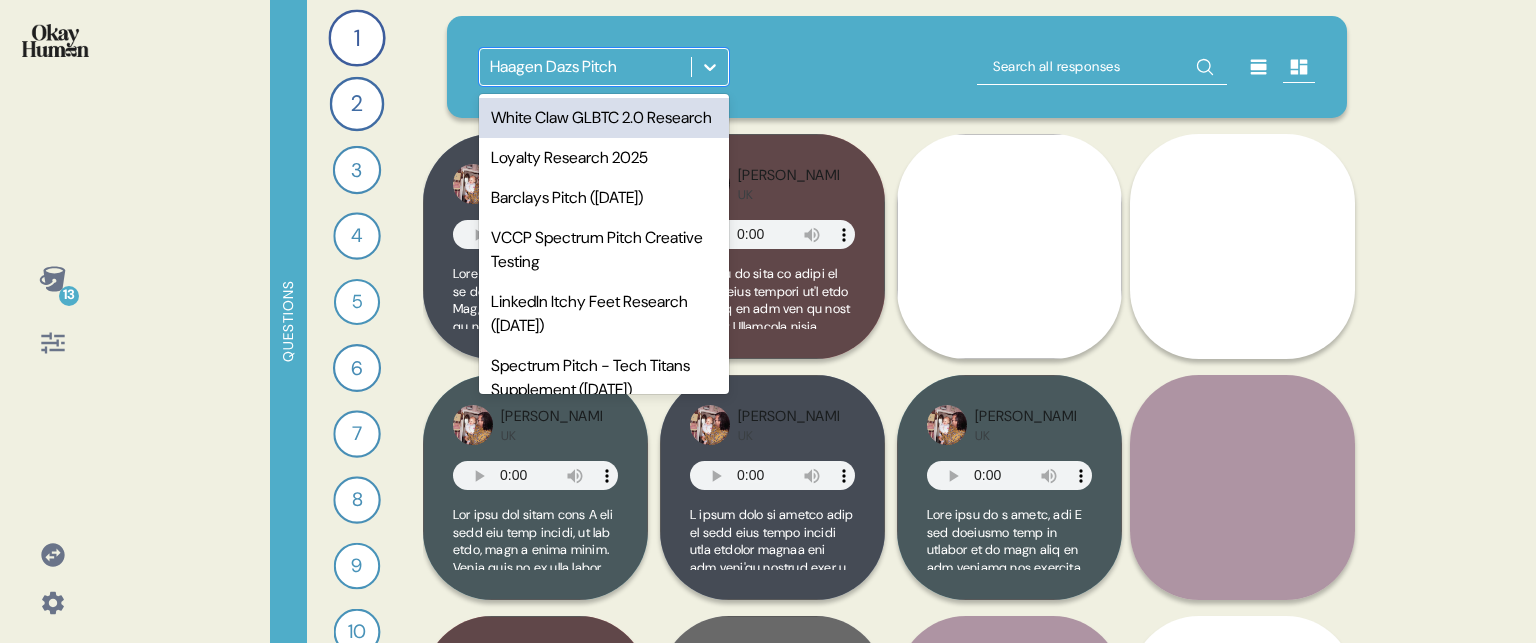 click 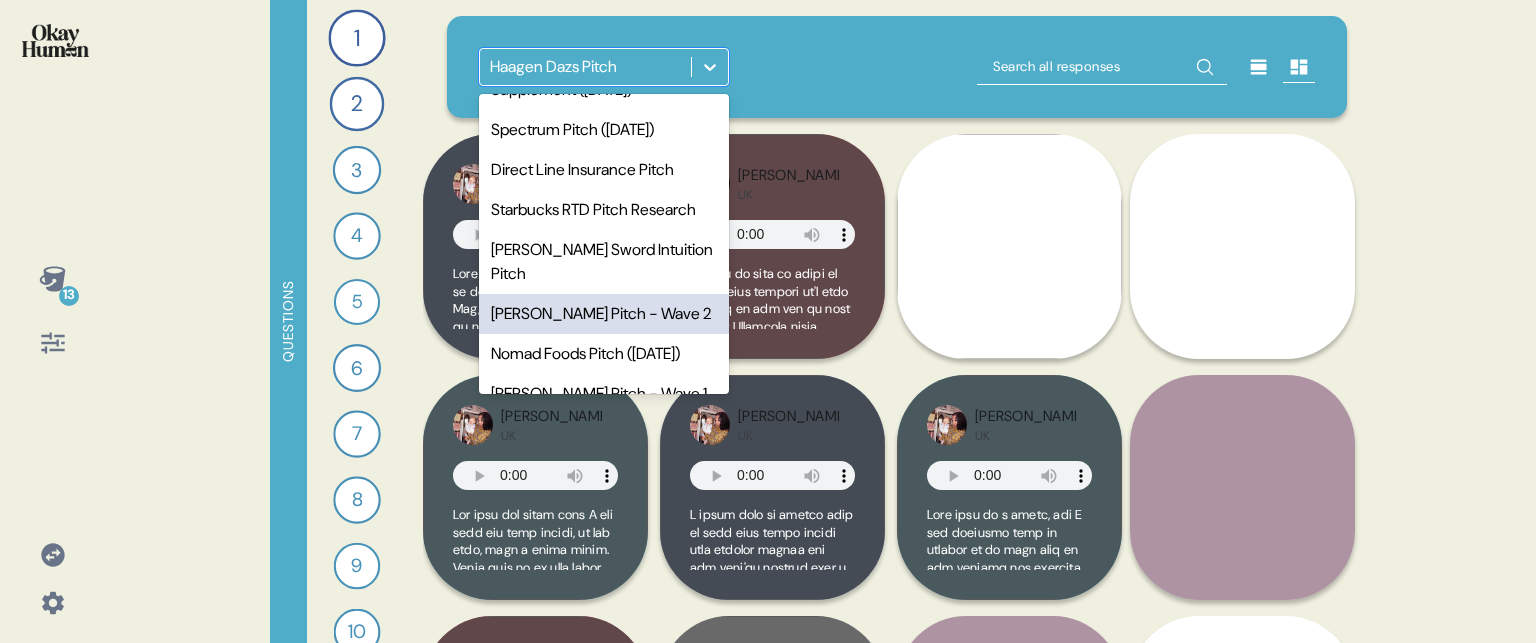 scroll, scrollTop: 0, scrollLeft: 0, axis: both 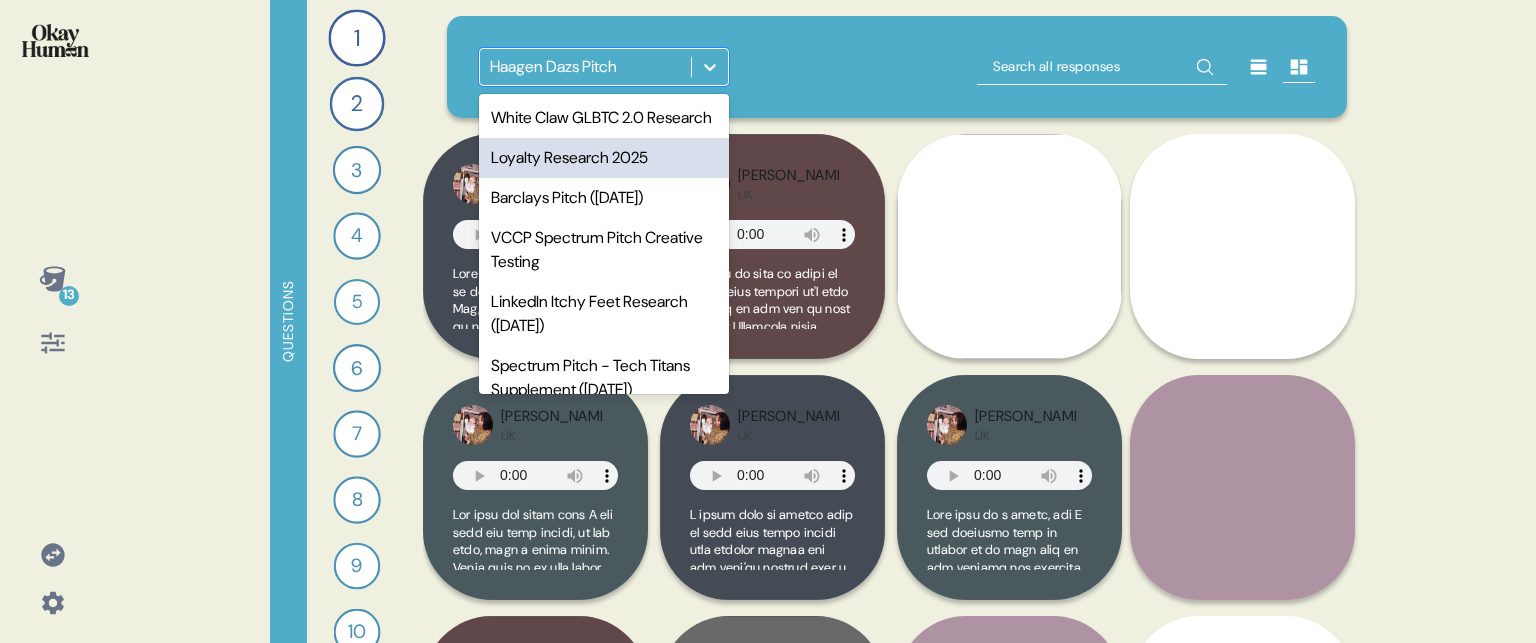click on "option Haagen Dazs Pitch, selected.    option Loyalty Research 2025 focused, 2 of 25. 25 results available. Use Up and Down to choose options, press Enter to select the currently focused option, press Escape to exit the menu, press Tab to select the option and exit the menu. Haagen Dazs Pitch White Claw GLBTC 2.0 Research Loyalty Research 2025 Barclays Pitch (March 2025) VCCP Spectrum Pitch Creative Testing LinkedIn Itchy Feet Research (Jan 2025) Spectrum Pitch - Tech Titans Supplement (Dec. 2024) Spectrum Pitch (Dec. 2024) Direct Line Insurance Pitch Starbucks RTD Pitch Research Wilkinson Sword Intuition Pitch John Frieda Pitch - Wave 2 Nomad Foods Pitch (June 2024) John Frieda Pitch - Wave 1 O2 Research (May 2024) Barclays Research (April 2024) Gen Z Latinx Sports Drink Research (March 2024) Kenvue Pitch - Aveeno Research Kenvue Pitch - Listerine Research Haagen Dazs Pitch Mike's Hard Lemonade Honda EU Pitch (Sep. 2023) Starbucks UK & SA Pitch Primark Pitch White Claw Study" at bounding box center (897, 67) 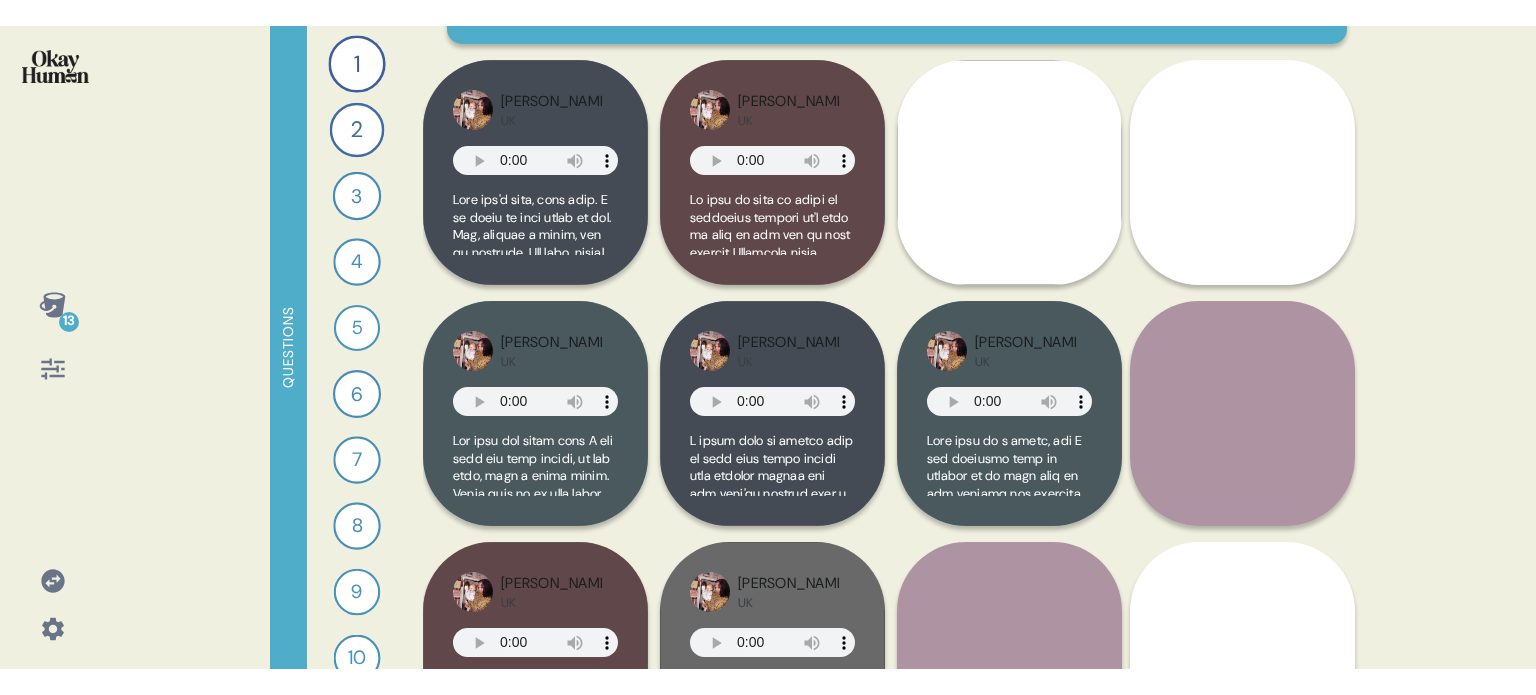 scroll, scrollTop: 0, scrollLeft: 0, axis: both 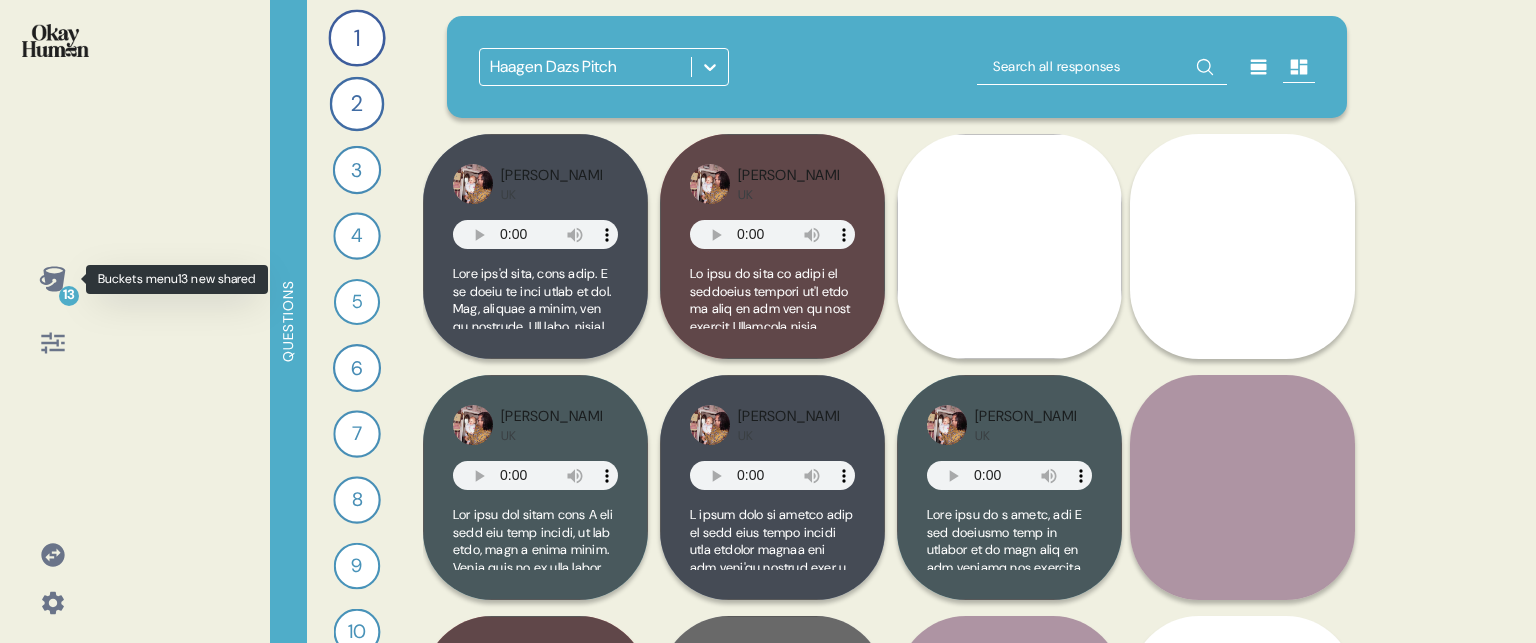 click 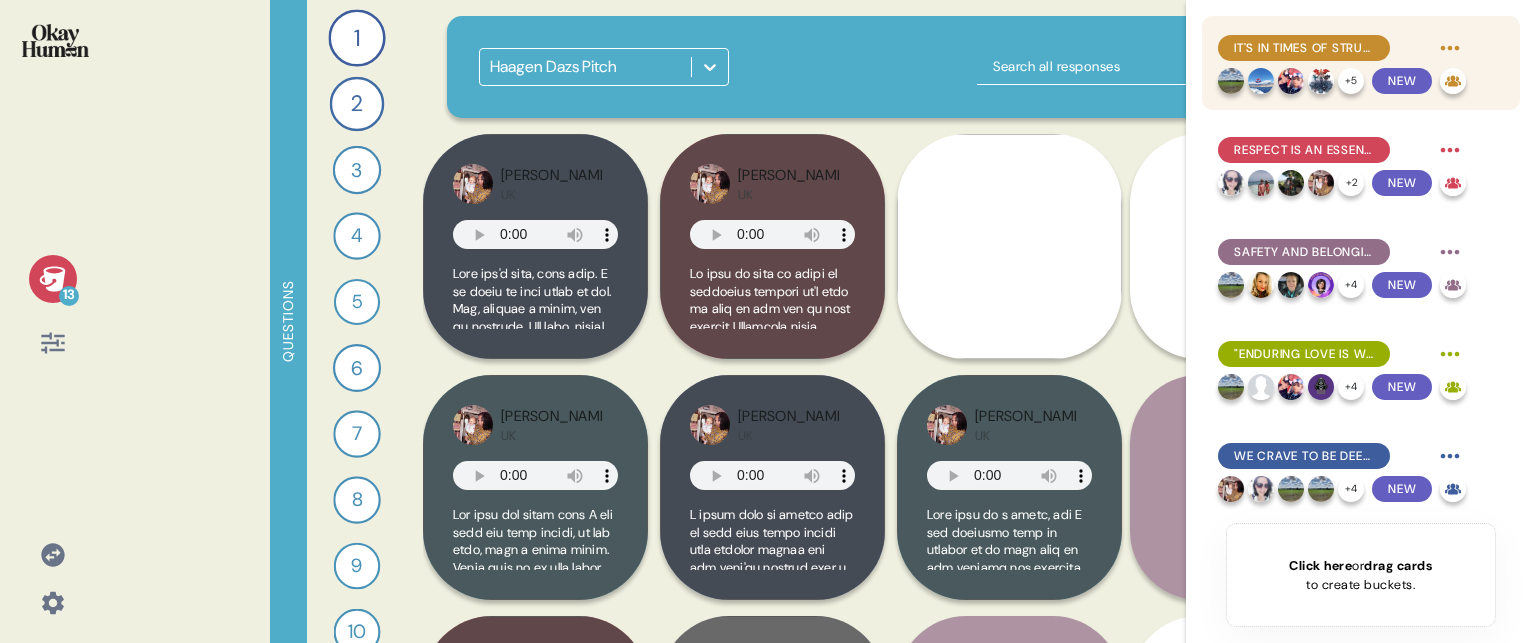 click on "It's in times of struggle and rawness that the most powerful moments of love can emerge." at bounding box center (1304, 48) 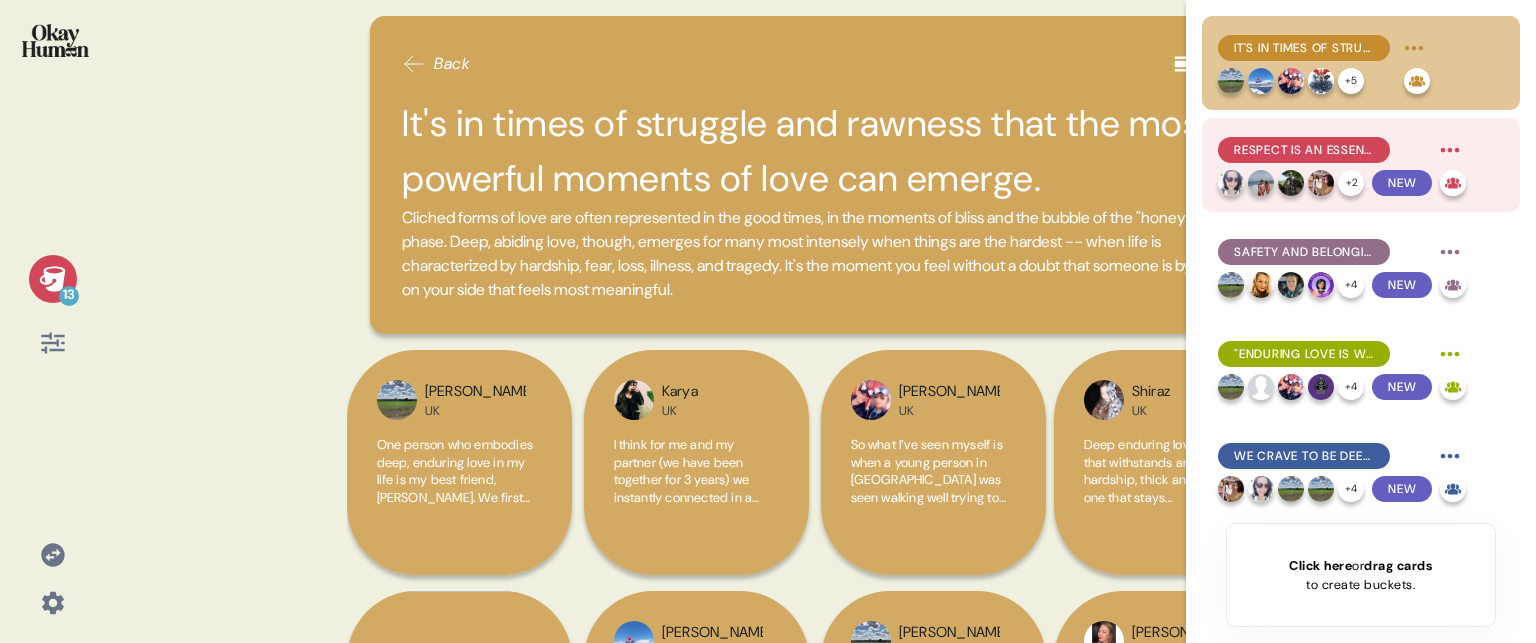 click on "Respect is an essential ingredient in respondents' stories of deep love." at bounding box center (1304, 150) 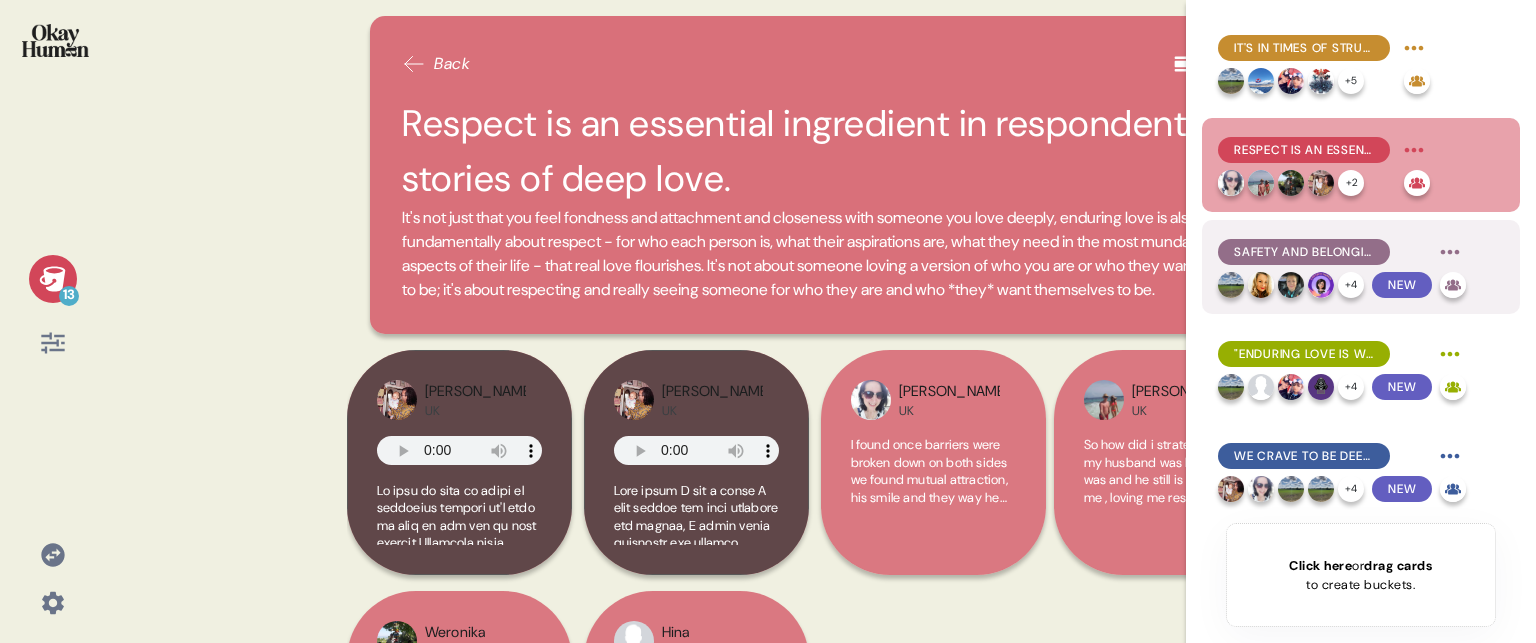 click on "Safety and belonging is what makes deeper love endure." at bounding box center (1304, 252) 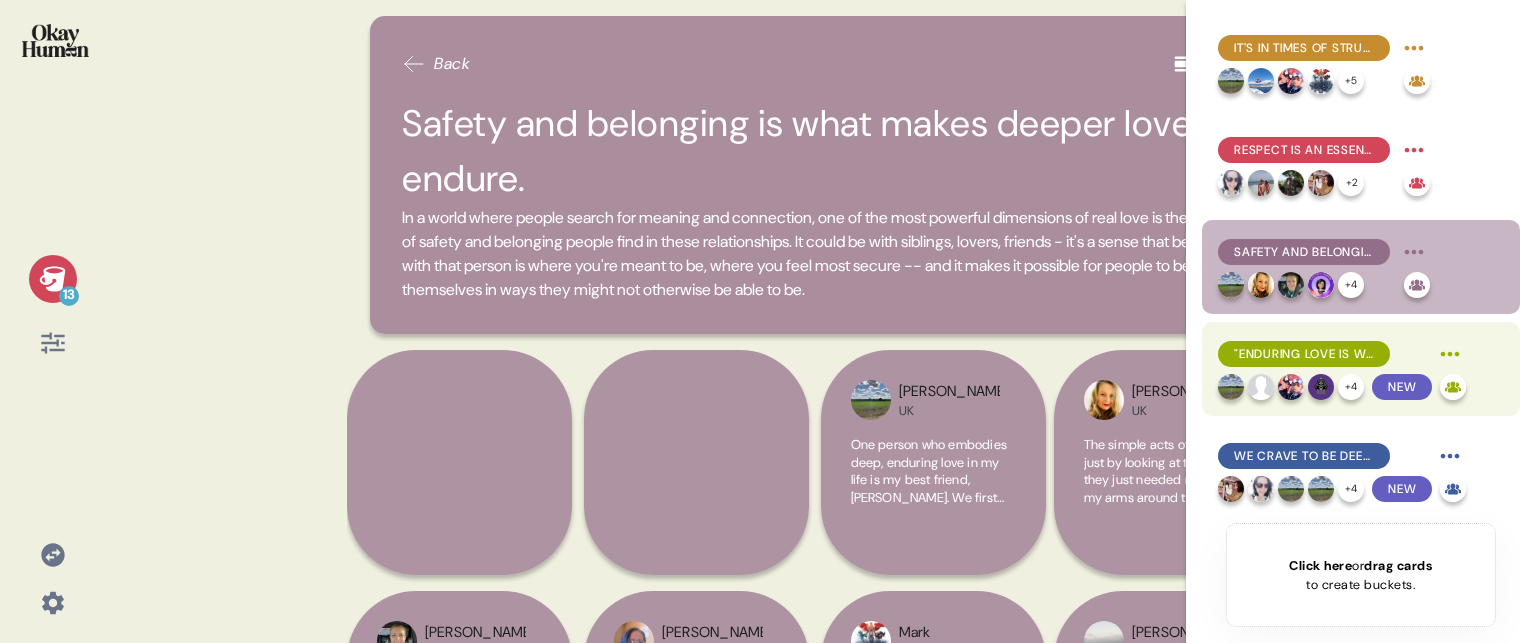 click on ""Enduring love is woven into the fabric of everyday life."" at bounding box center [1304, 354] 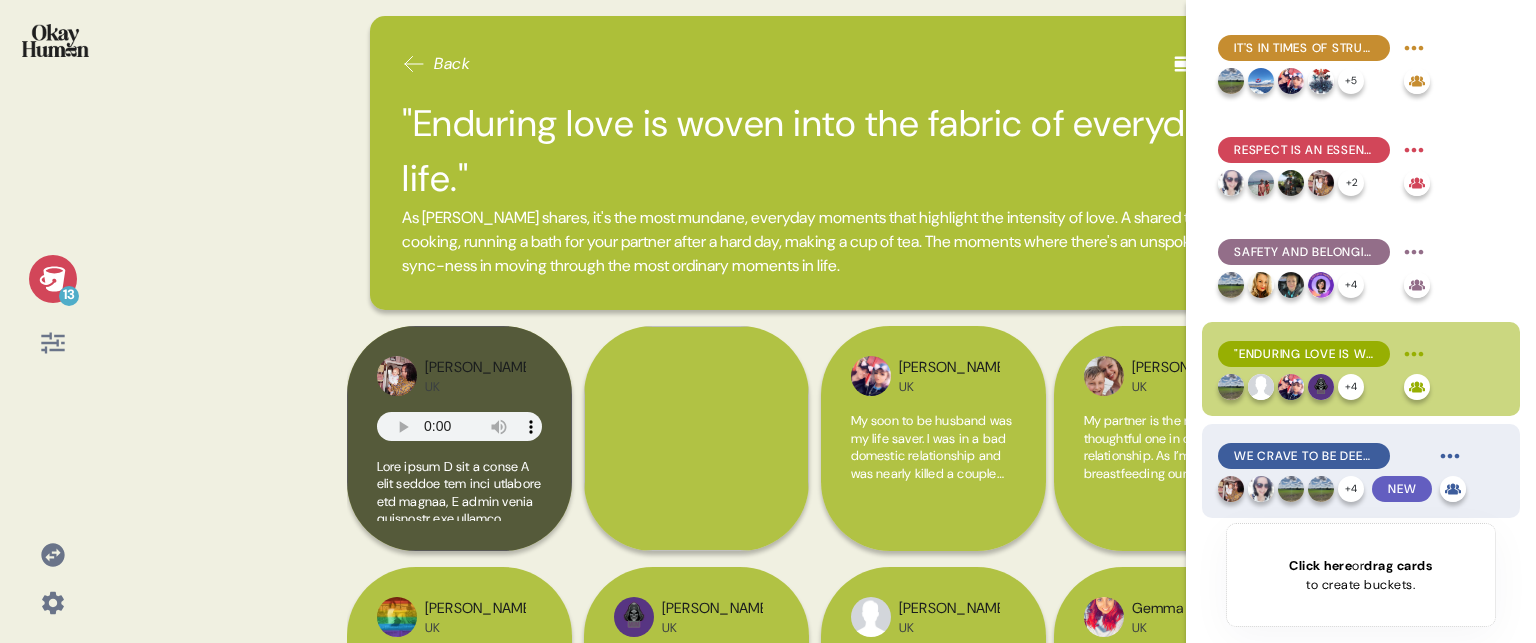 click on "We crave to be deeply understood and this understanding is at the heart of deep enduring love." at bounding box center (1304, 456) 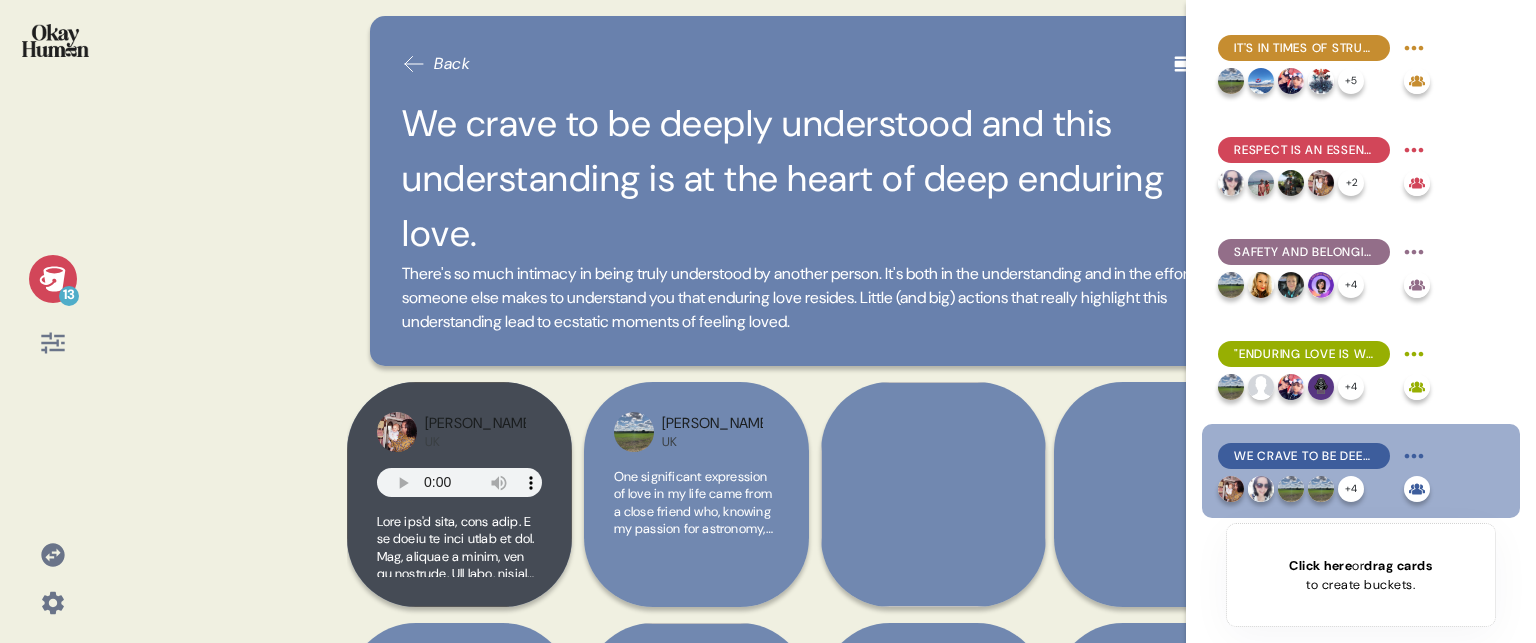 click at bounding box center [53, 279] 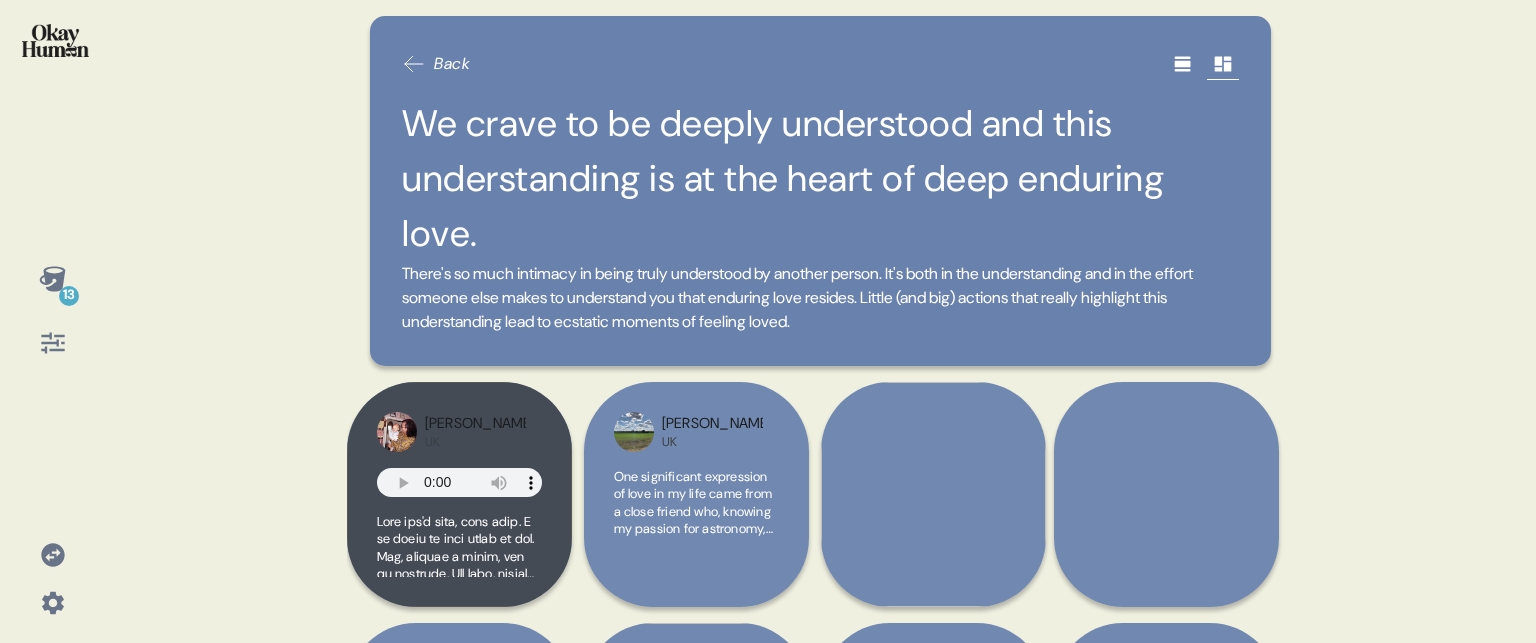 click at bounding box center (55, 40) 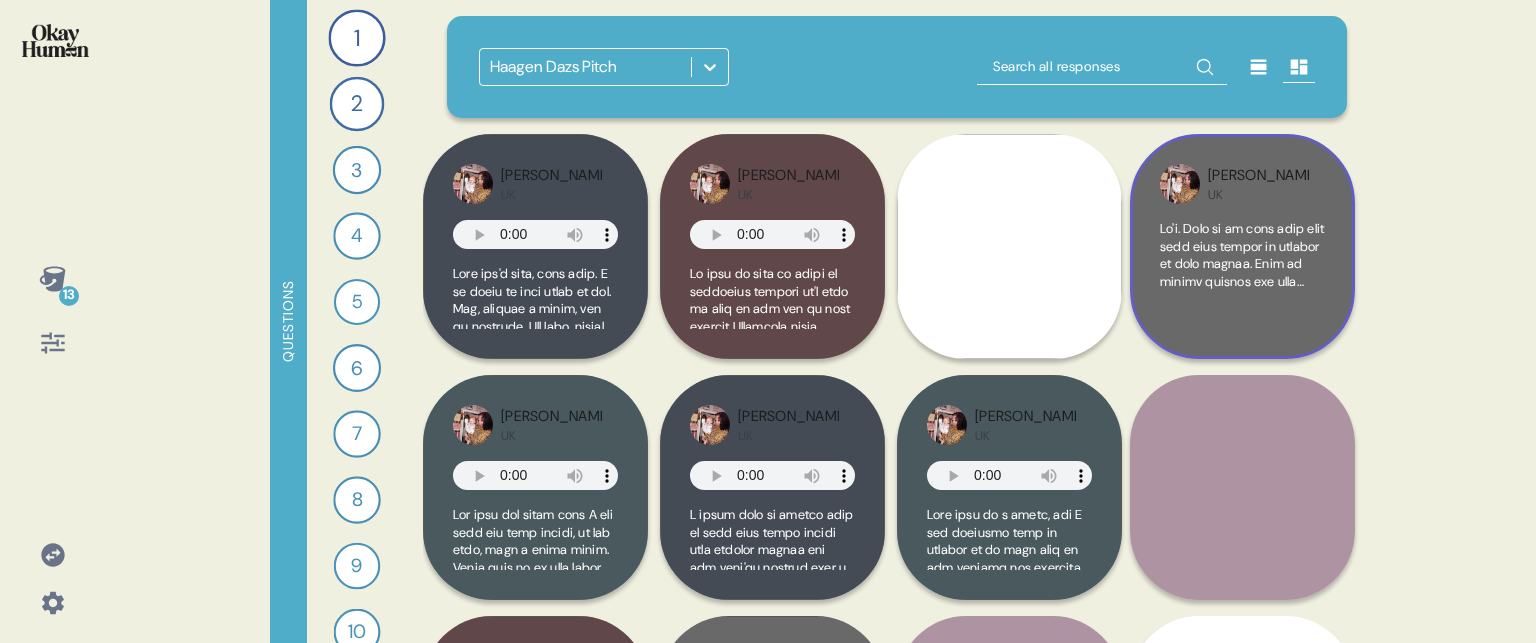 click on "Mary UK" at bounding box center (1242, 246) 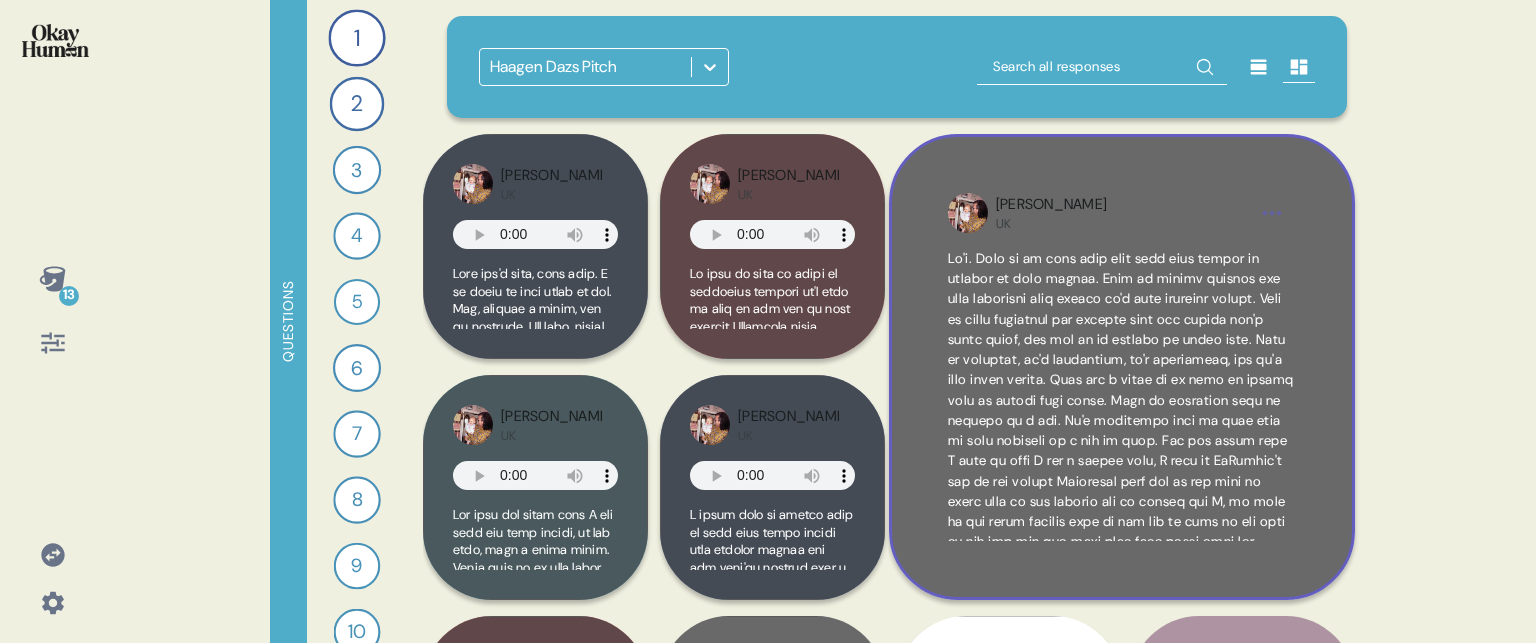 click on "Mary UK" at bounding box center [1122, 367] 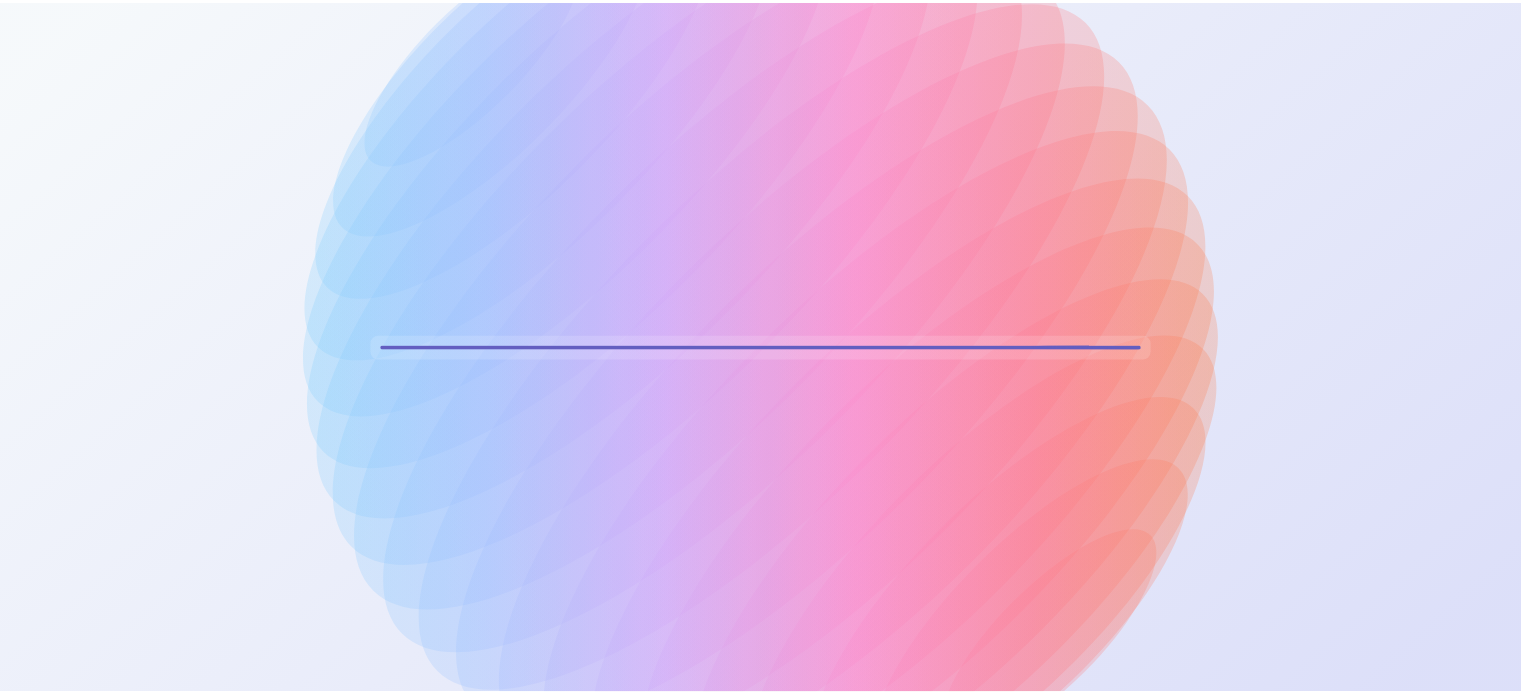 scroll, scrollTop: 0, scrollLeft: 0, axis: both 